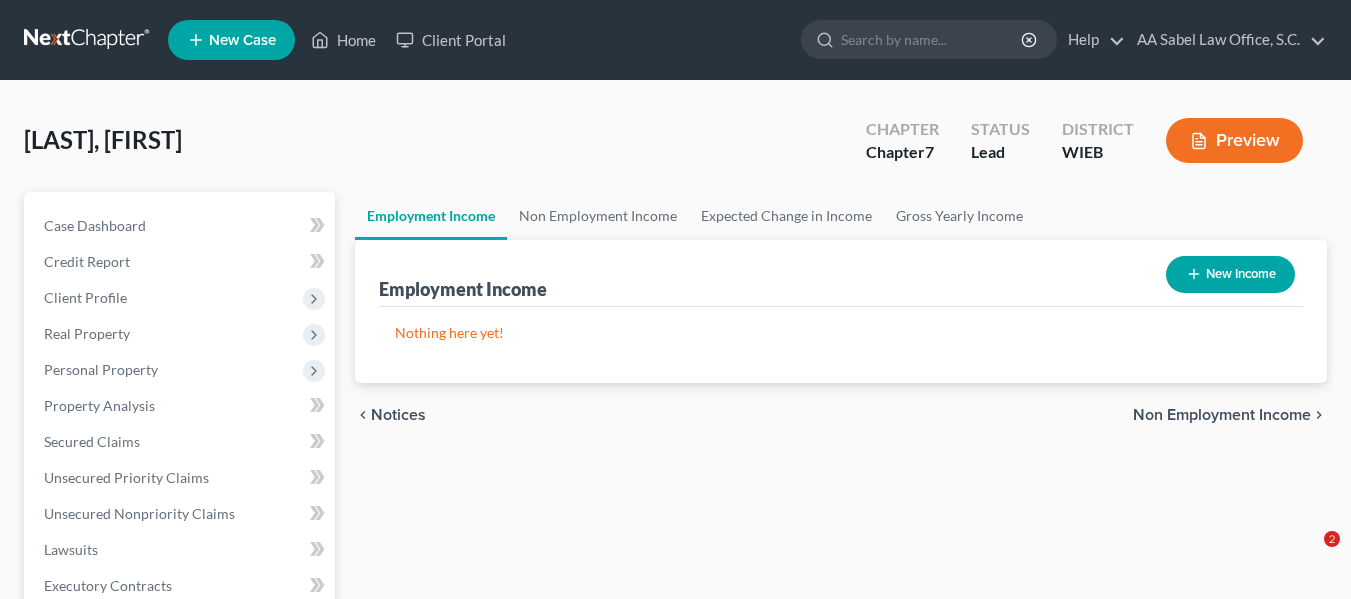 scroll, scrollTop: 0, scrollLeft: 0, axis: both 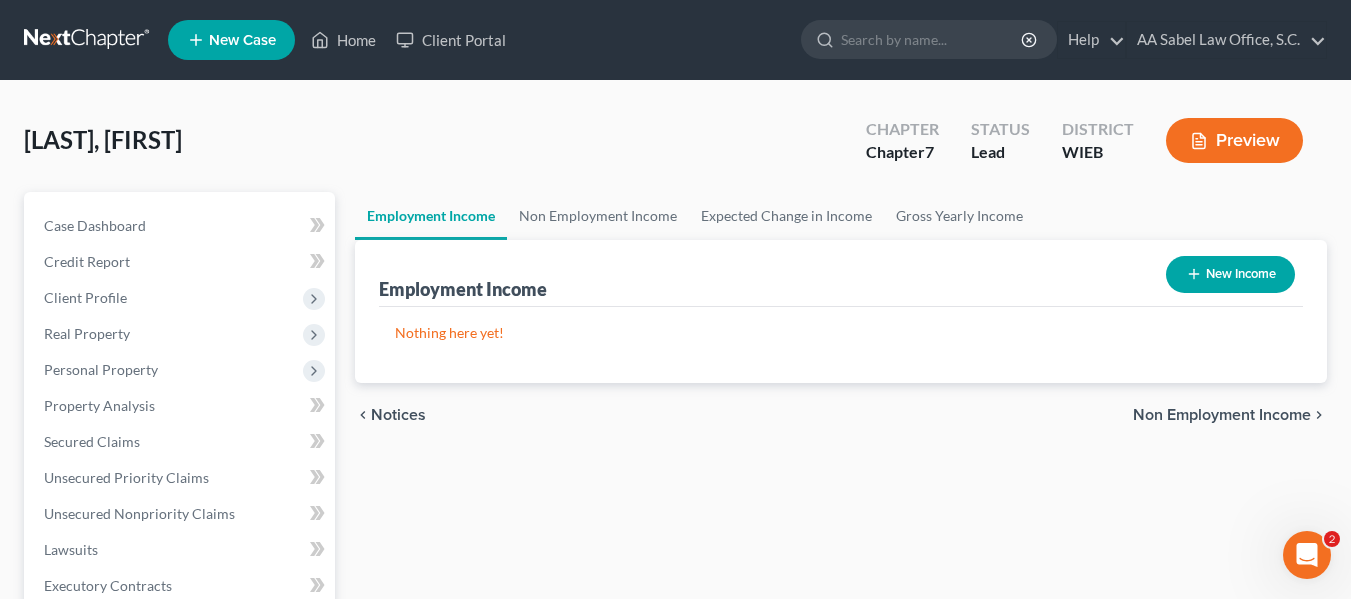 click on "New Income" at bounding box center [1230, 274] 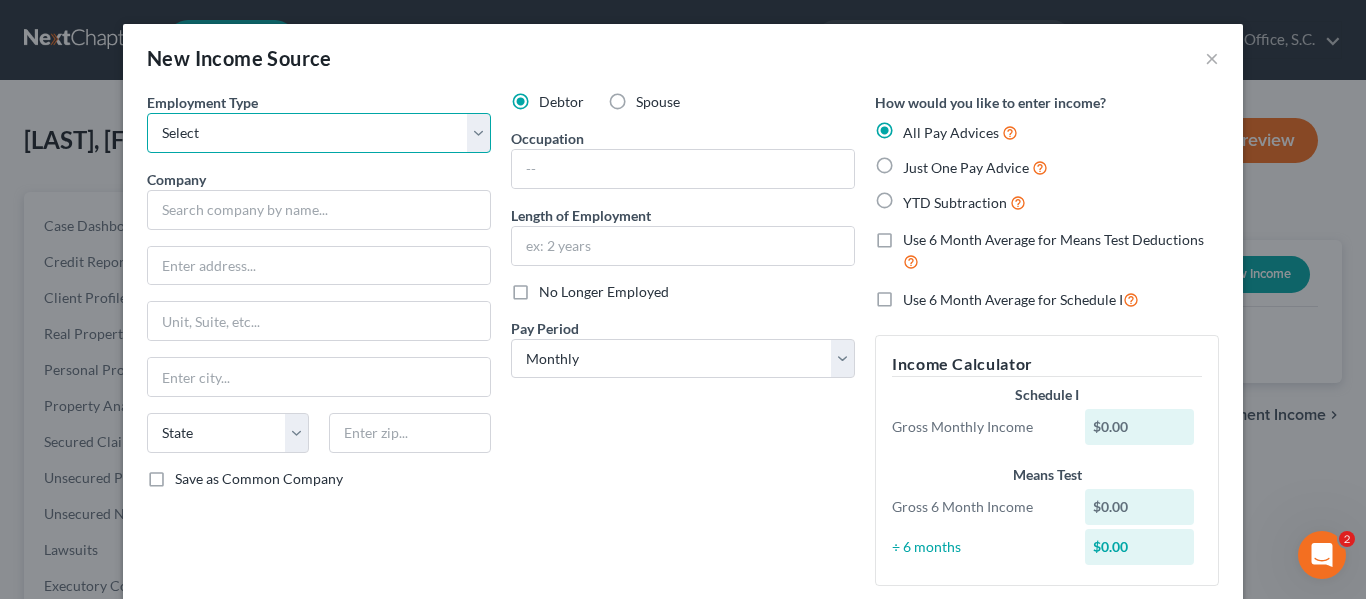click on "Select Full or Part Time Employment Self Employment" at bounding box center [319, 133] 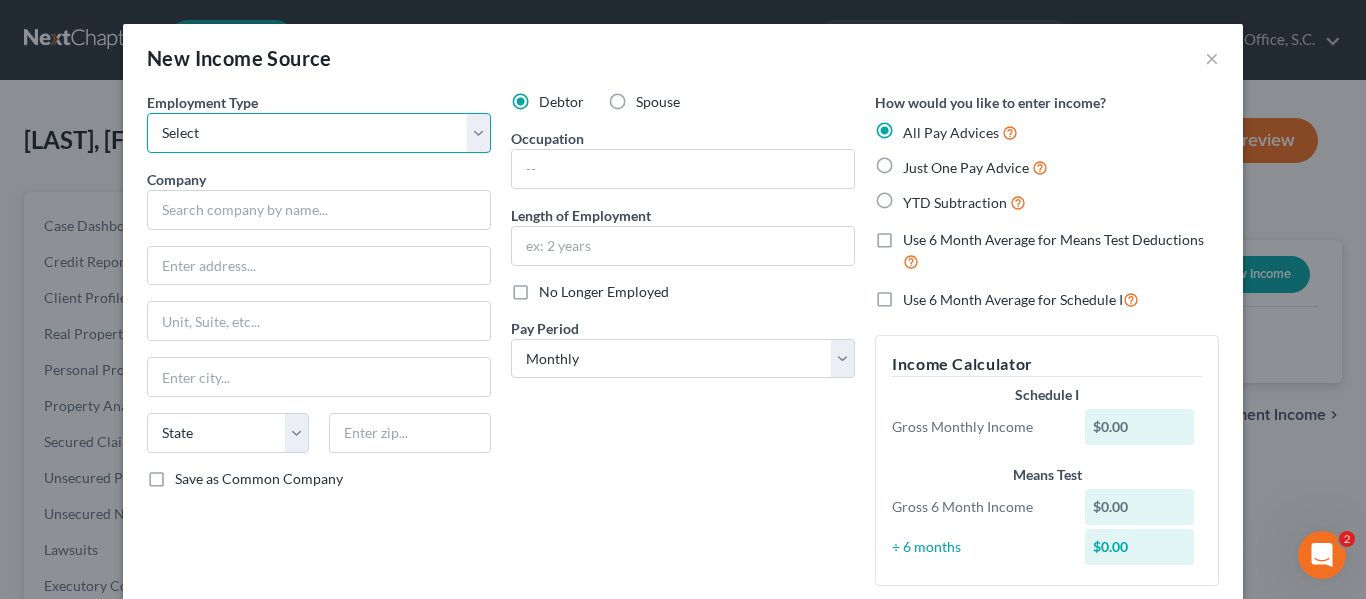 select on "0" 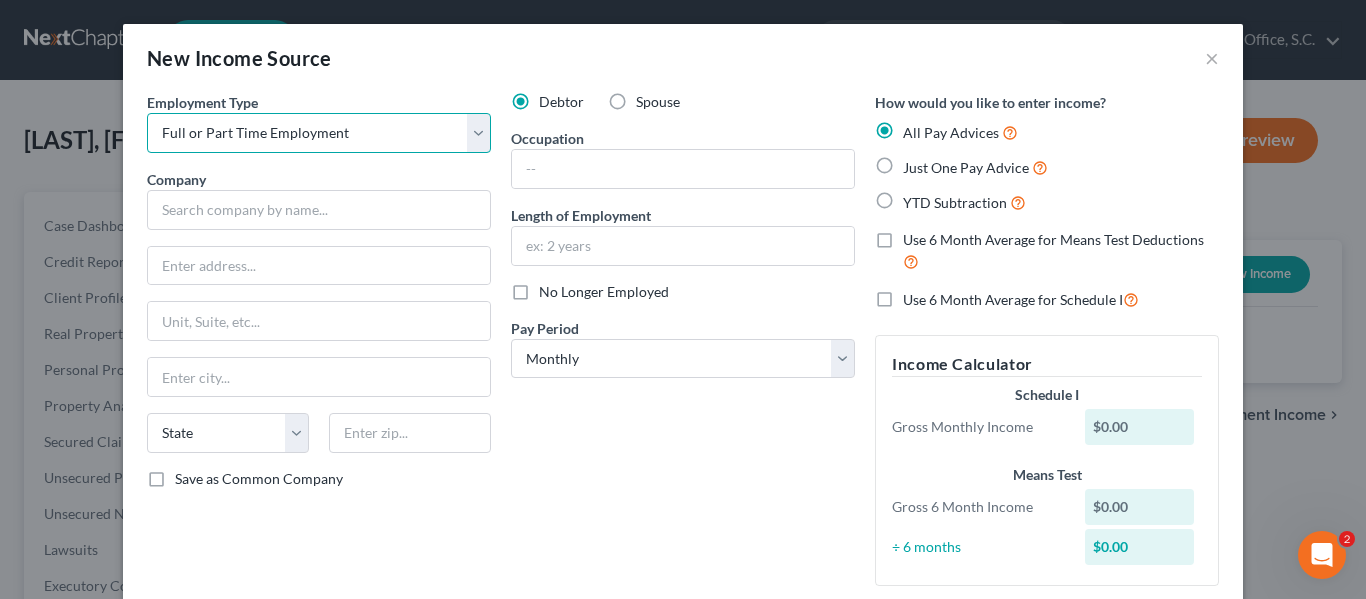 click on "Select Full or Part Time Employment Self Employment" at bounding box center (319, 133) 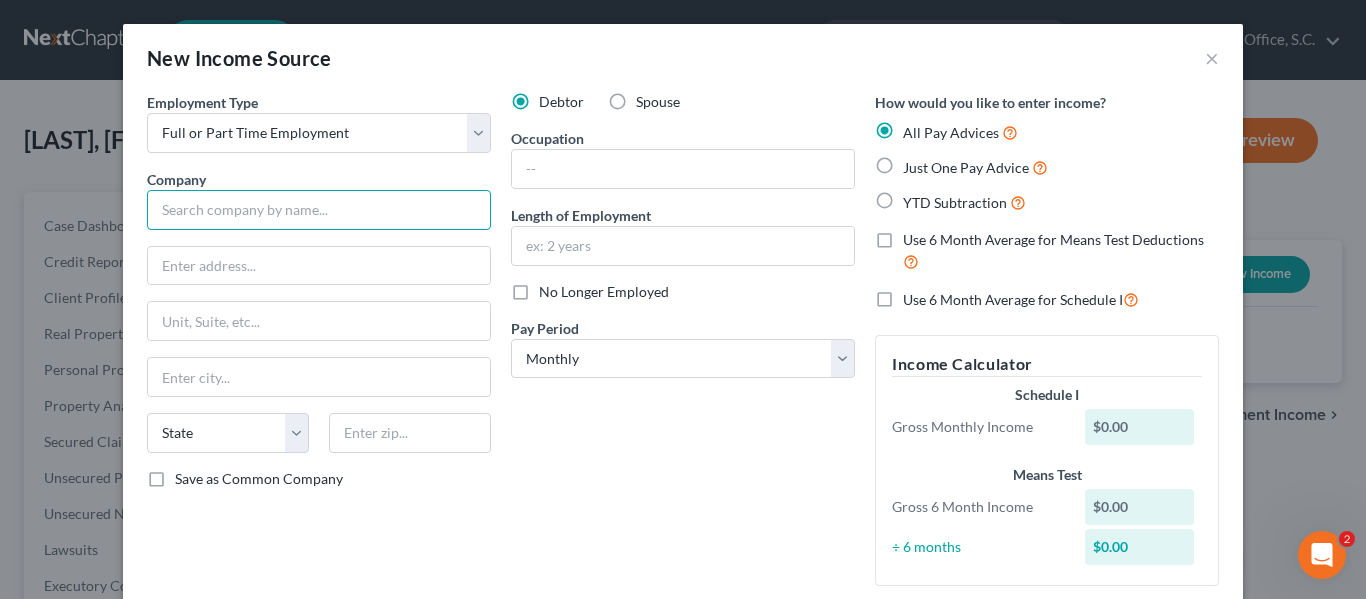 click at bounding box center [319, 210] 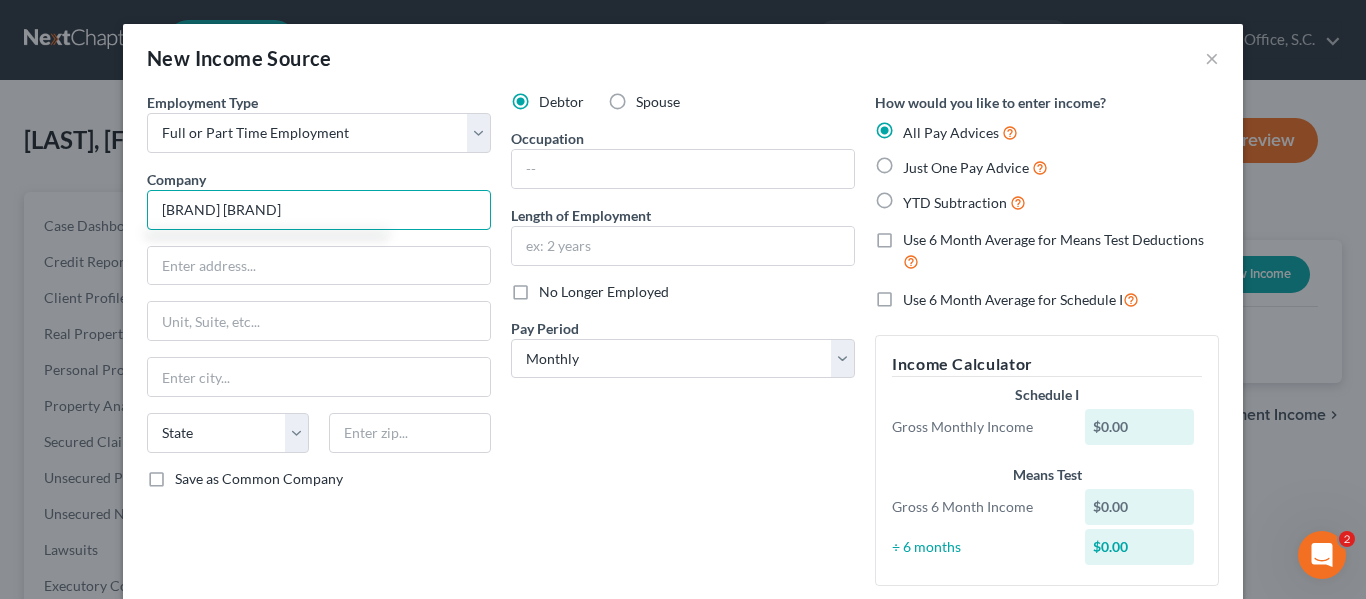 type on "[BRAND] [BRAND]" 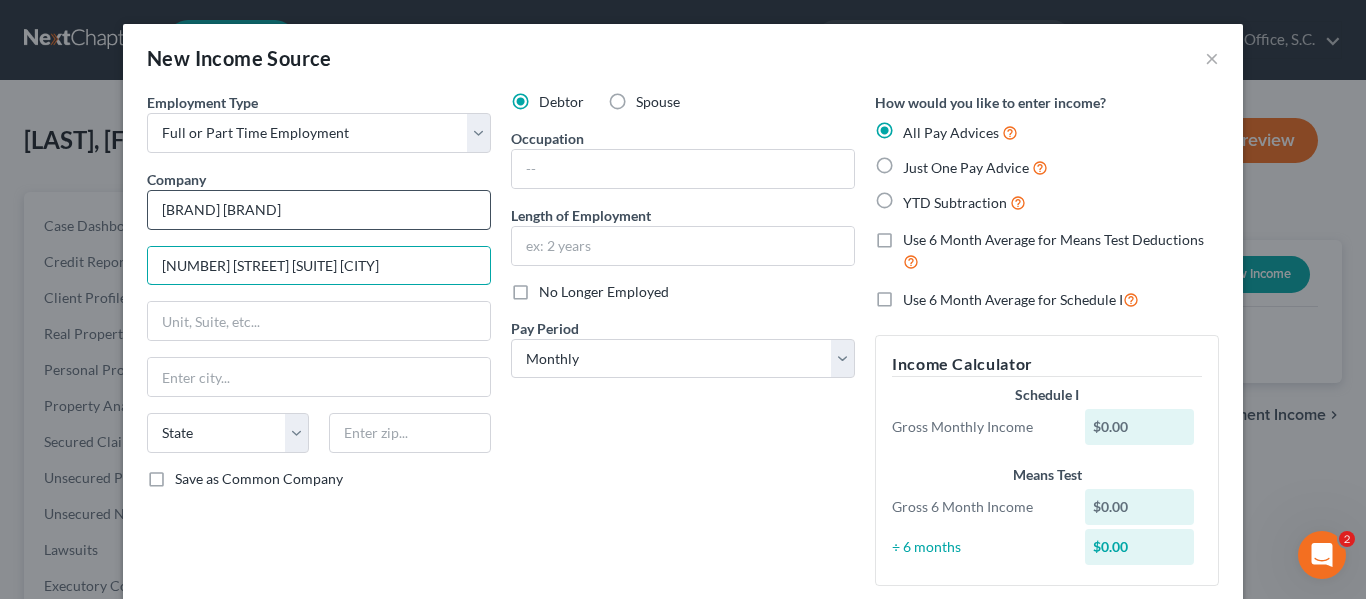 type on "[NUMBER] [STREET] [SUITE] [CITY]" 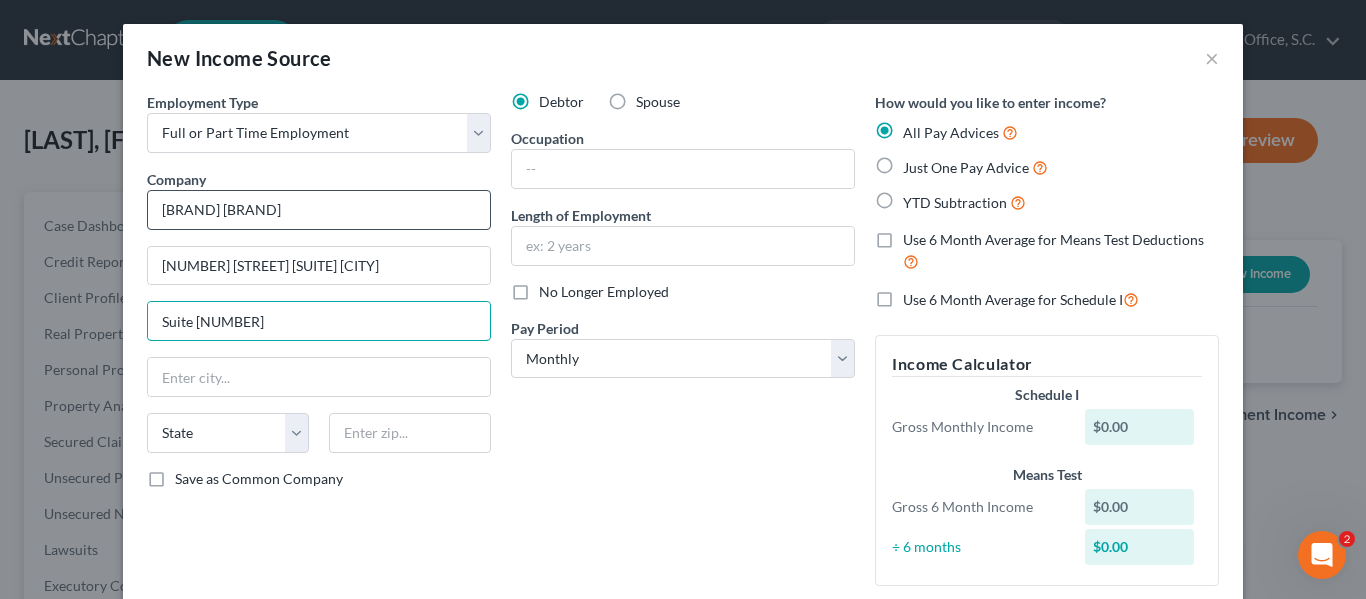 type on "Suite [NUMBER]" 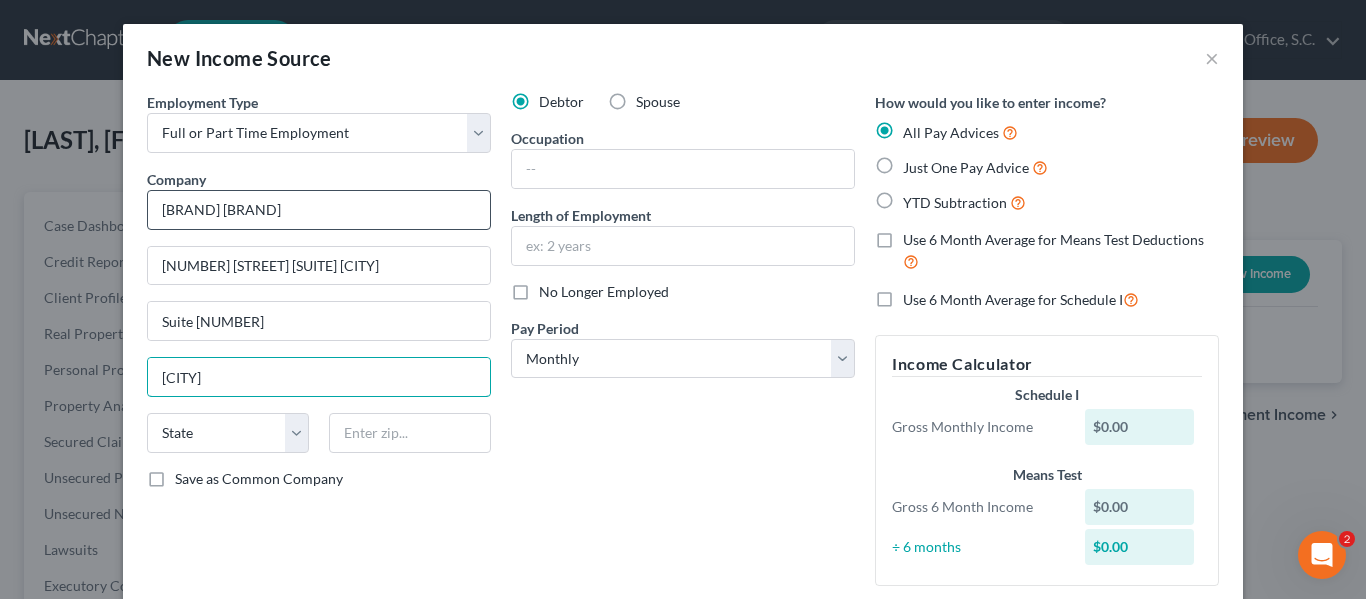 type on "[CITY]" 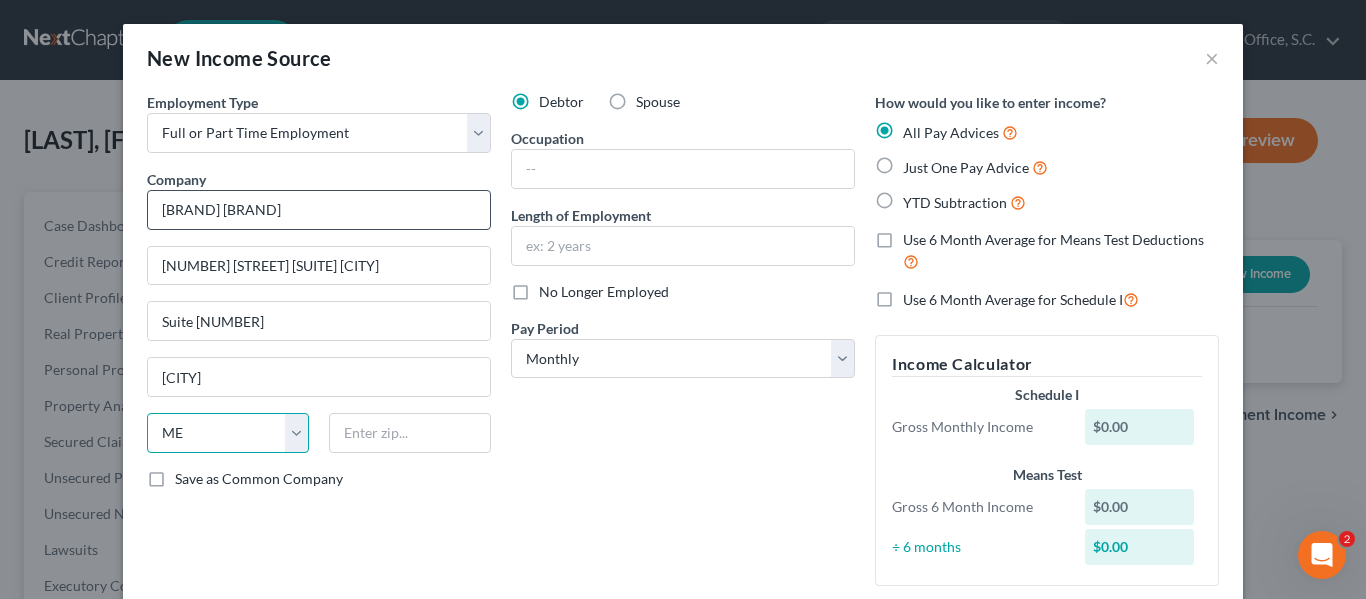select on "24" 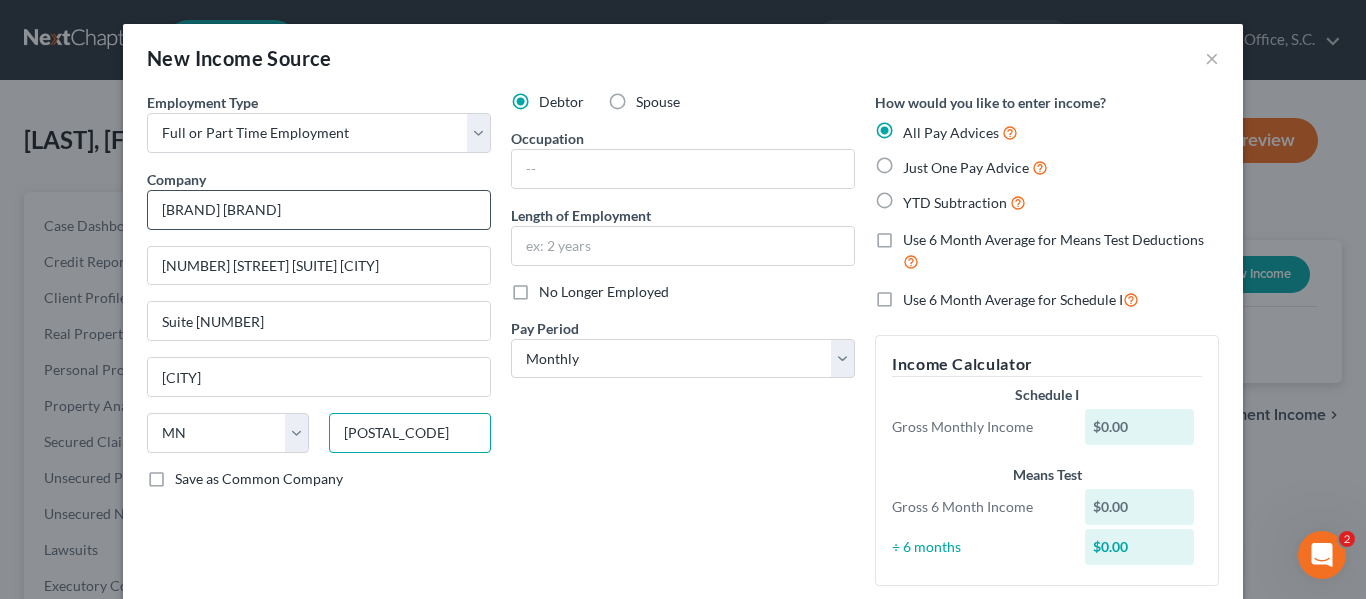 type on "[POSTAL_CODE]" 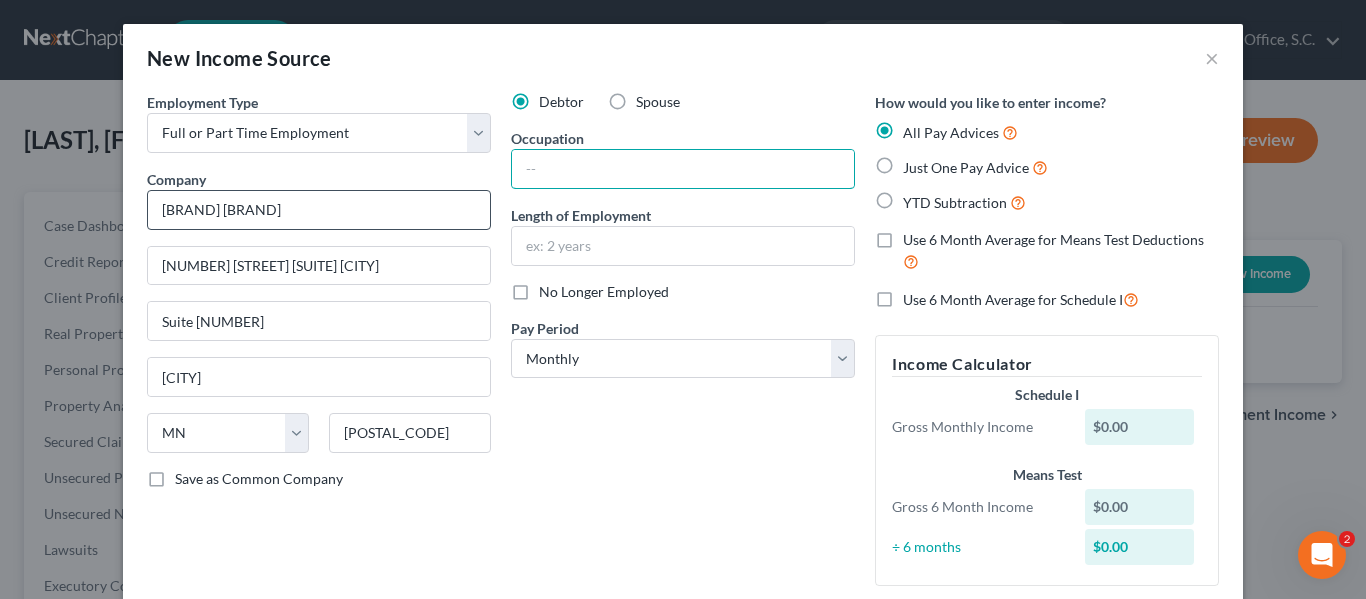 type on "o" 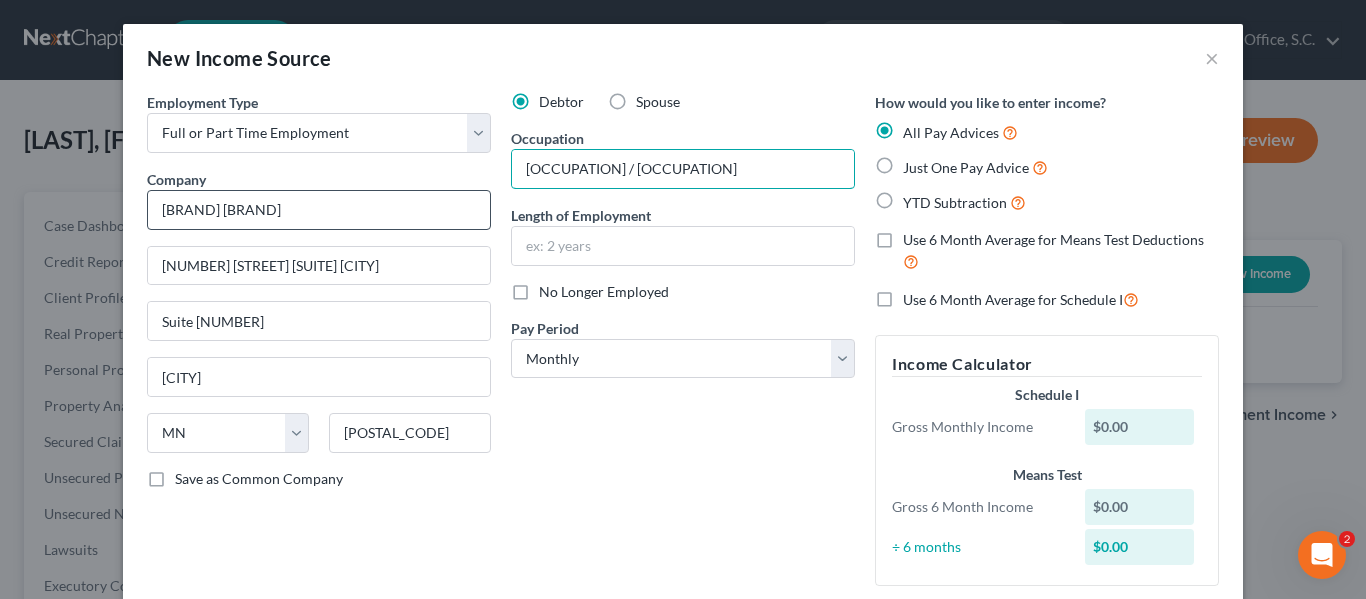 type on "[OCCUPATION] / [OCCUPATION]" 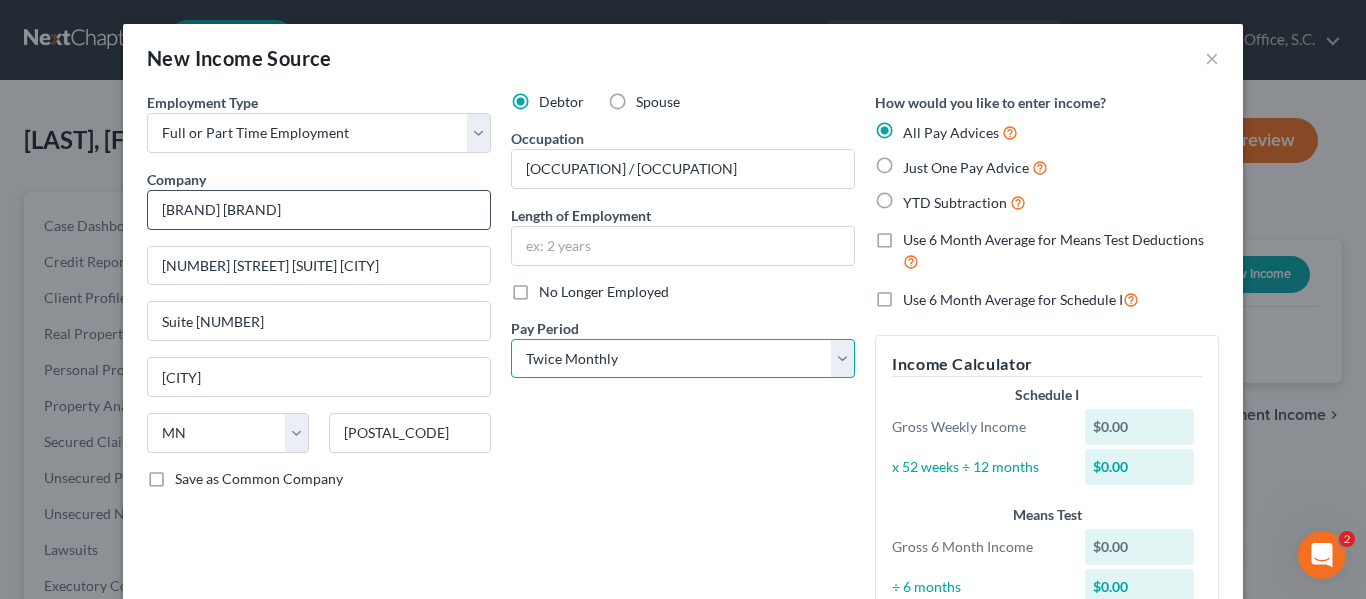 select on "2" 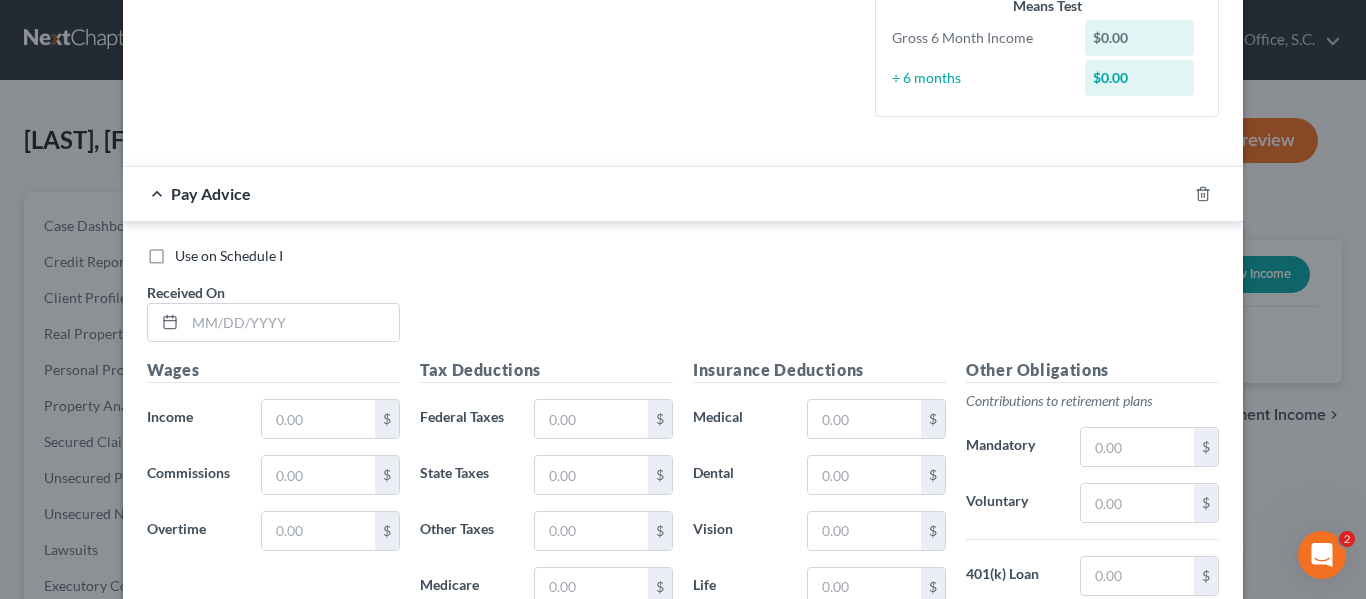 scroll, scrollTop: 514, scrollLeft: 0, axis: vertical 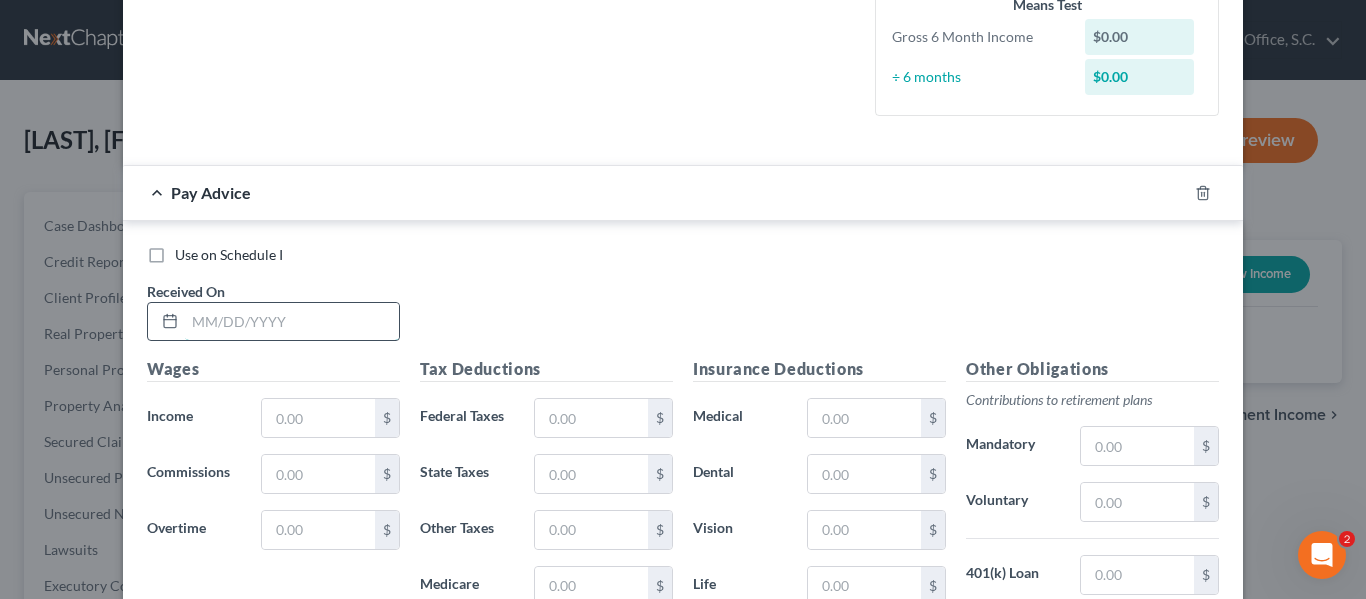 click at bounding box center (292, 322) 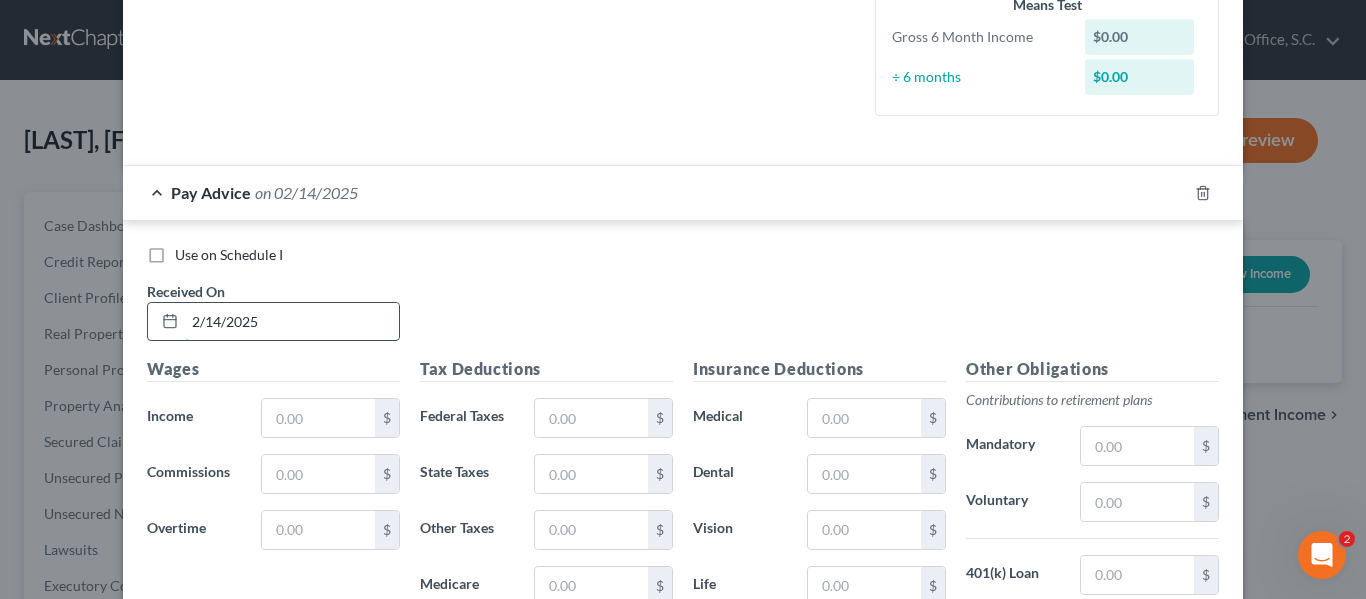type on "2/14/2025" 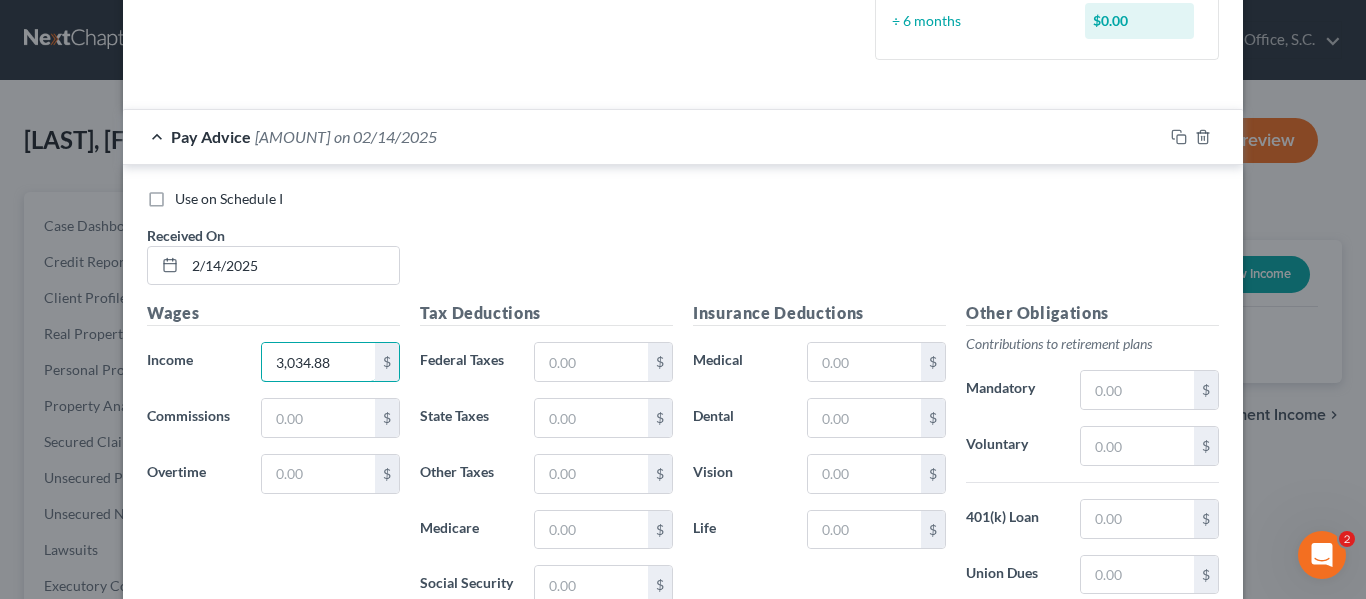 scroll, scrollTop: 571, scrollLeft: 0, axis: vertical 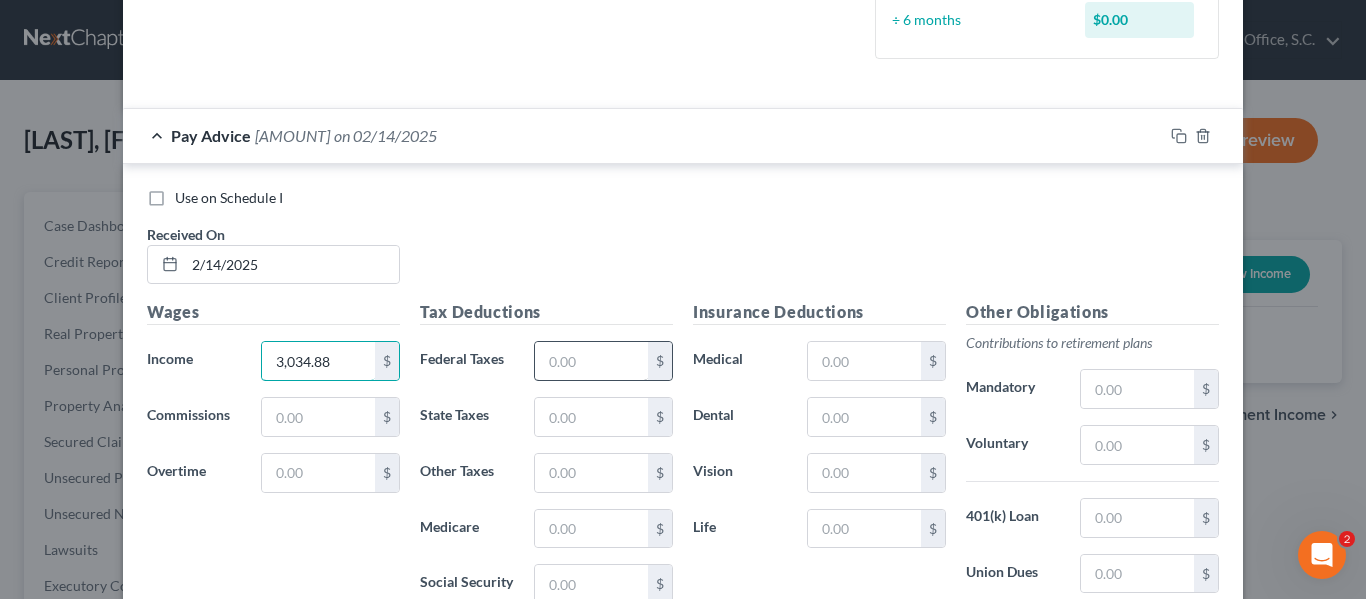 type on "3,034.88" 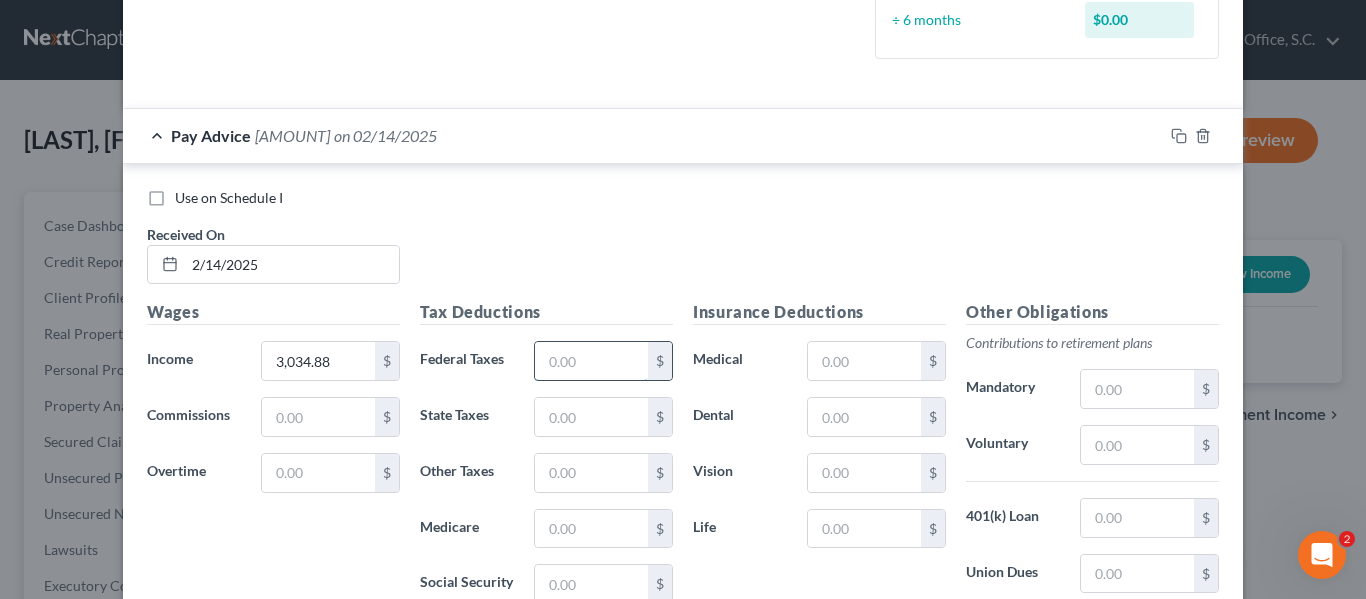 click at bounding box center (591, 361) 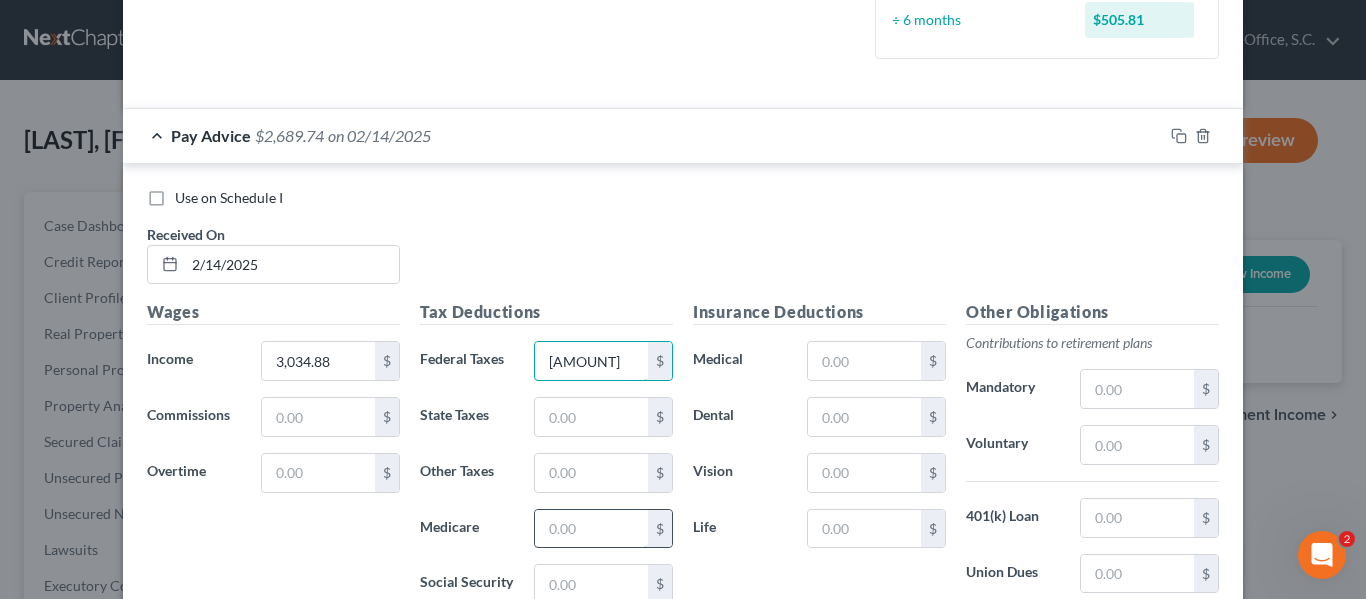 type on "[AMOUNT]" 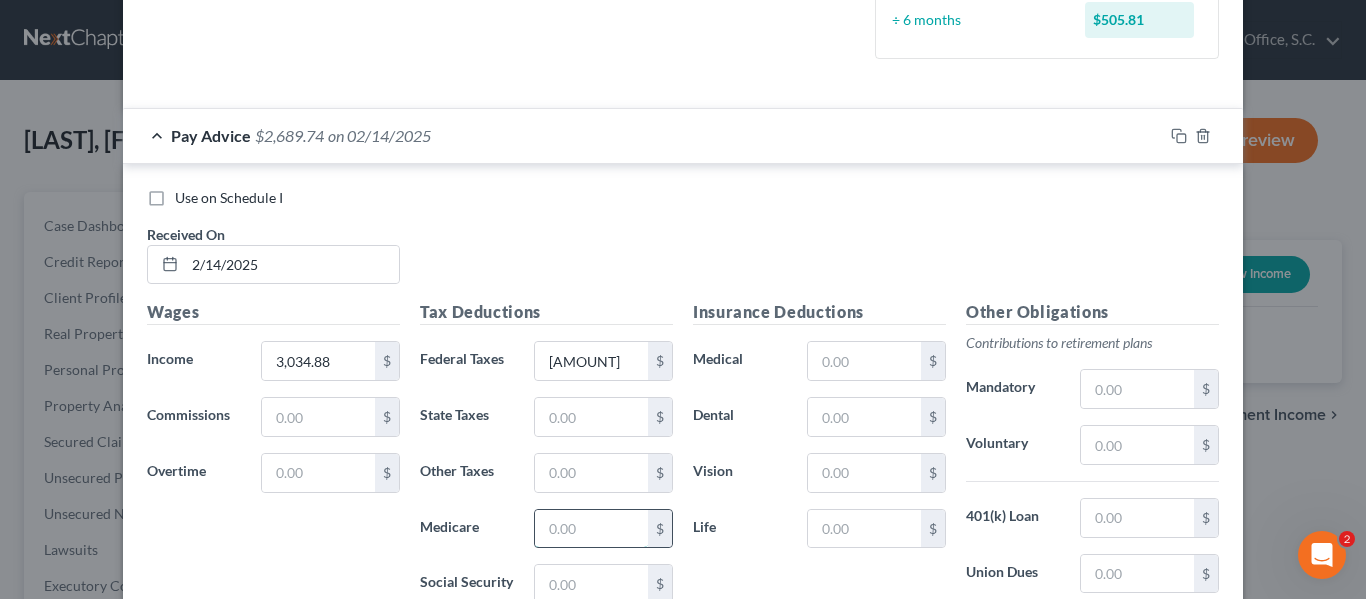 click at bounding box center [591, 529] 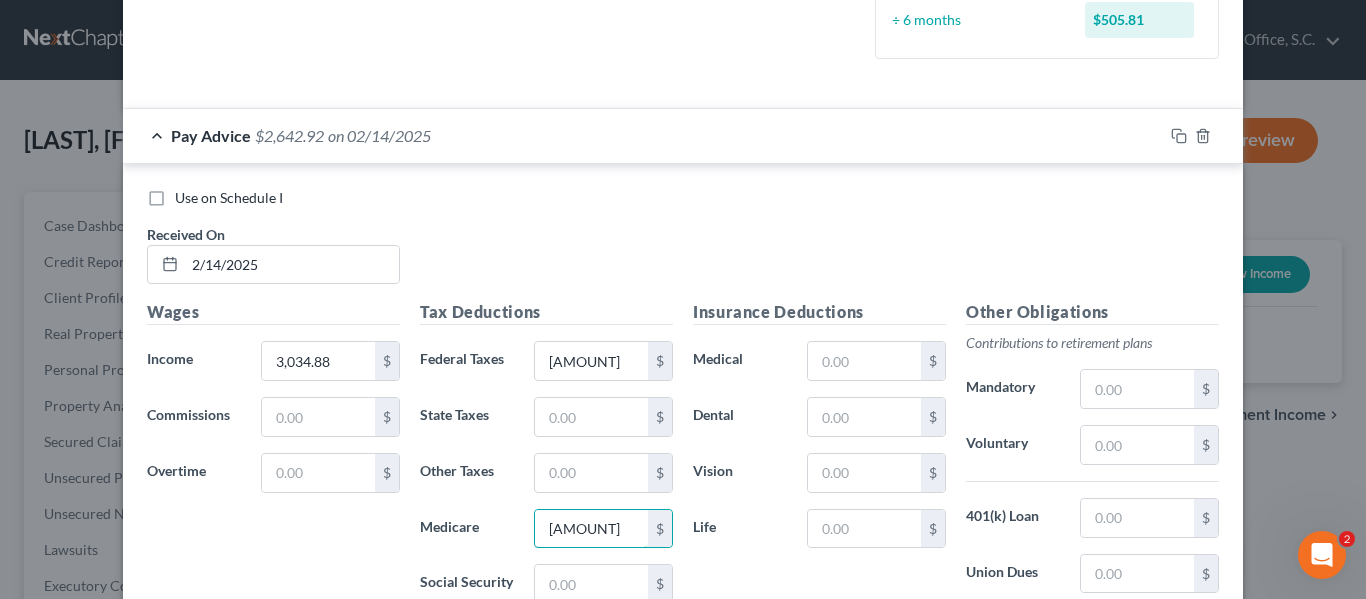 type on "[AMOUNT]" 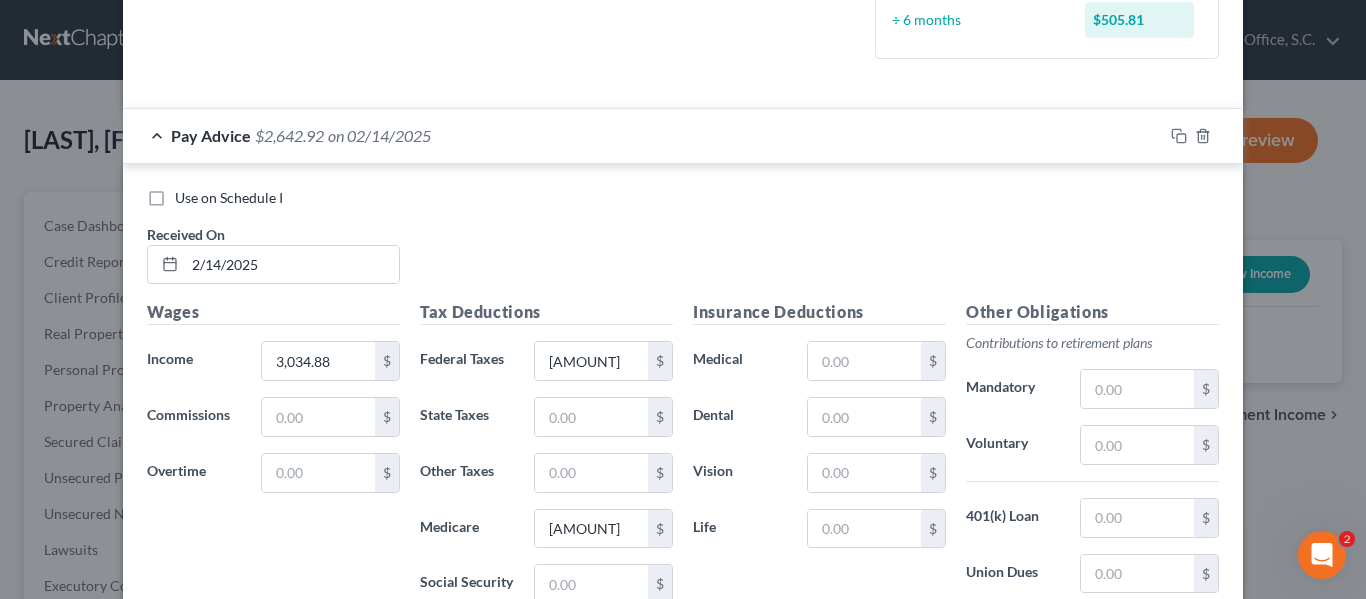 click on "Insurance Deductions Medical $ Dental $ Vision $ Life $" at bounding box center [819, 510] 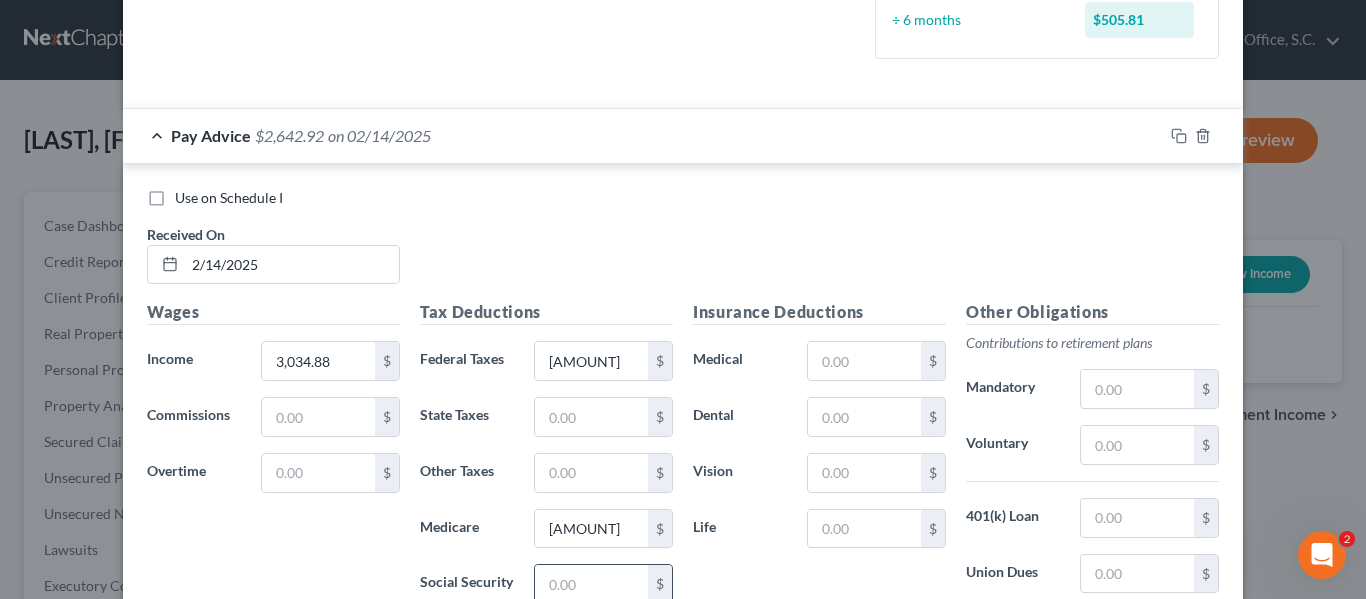 click at bounding box center [591, 584] 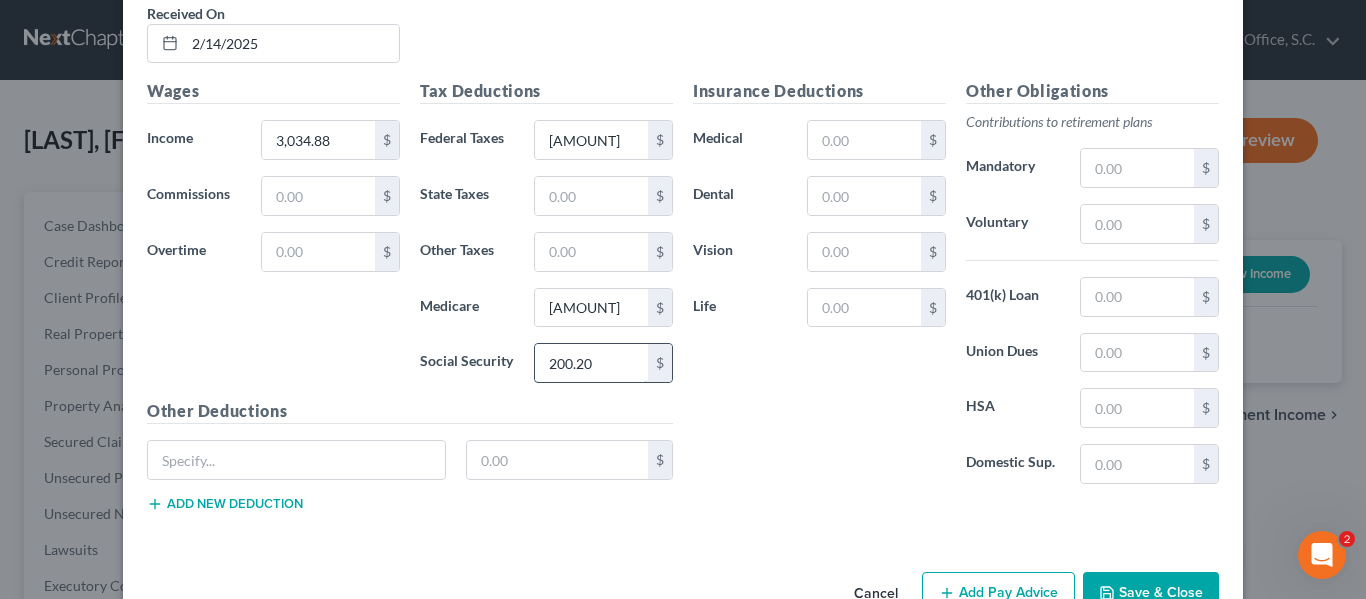 scroll, scrollTop: 795, scrollLeft: 0, axis: vertical 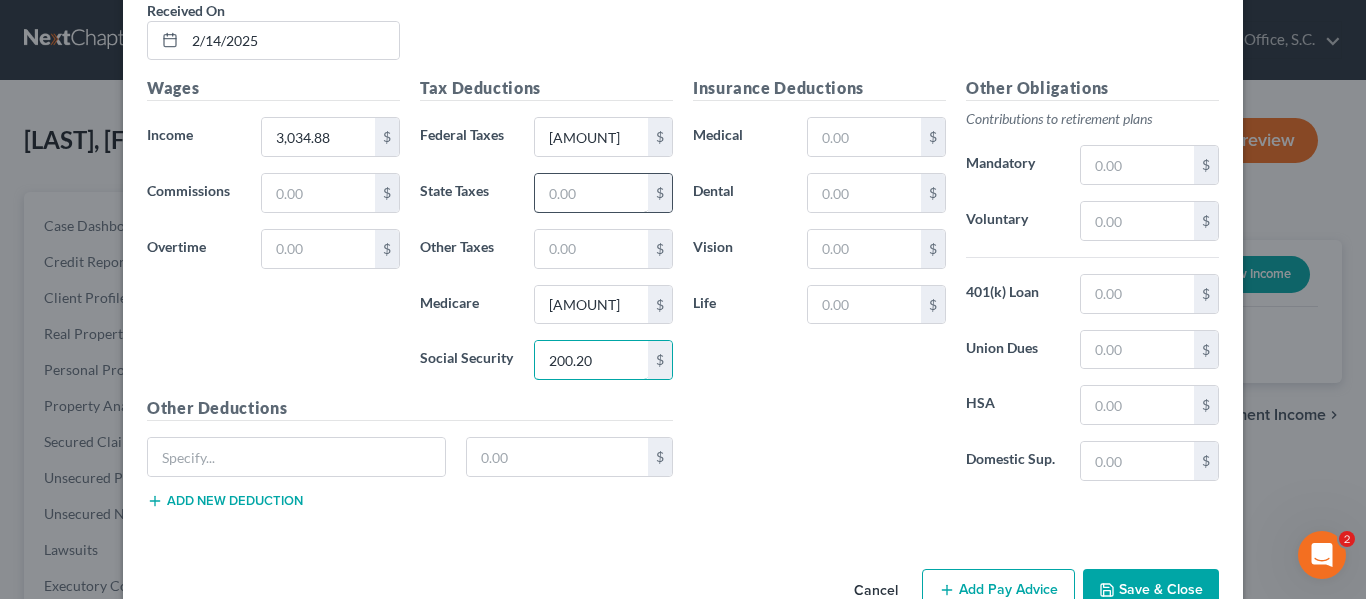 type on "200.20" 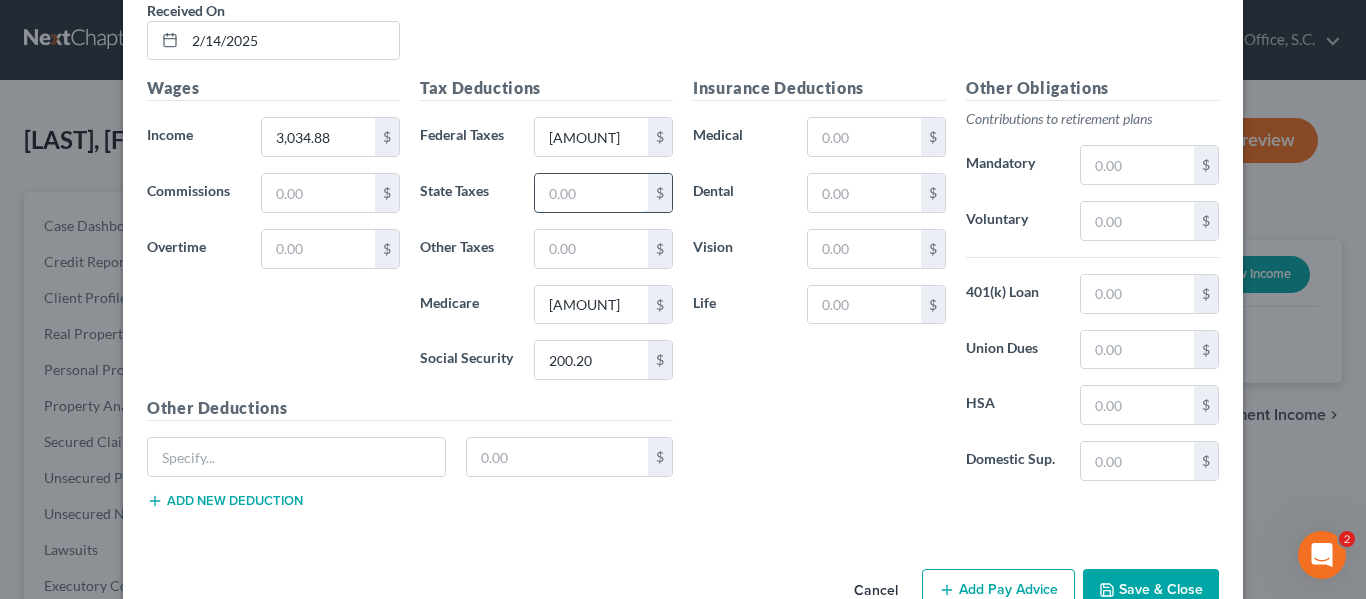 click at bounding box center [591, 193] 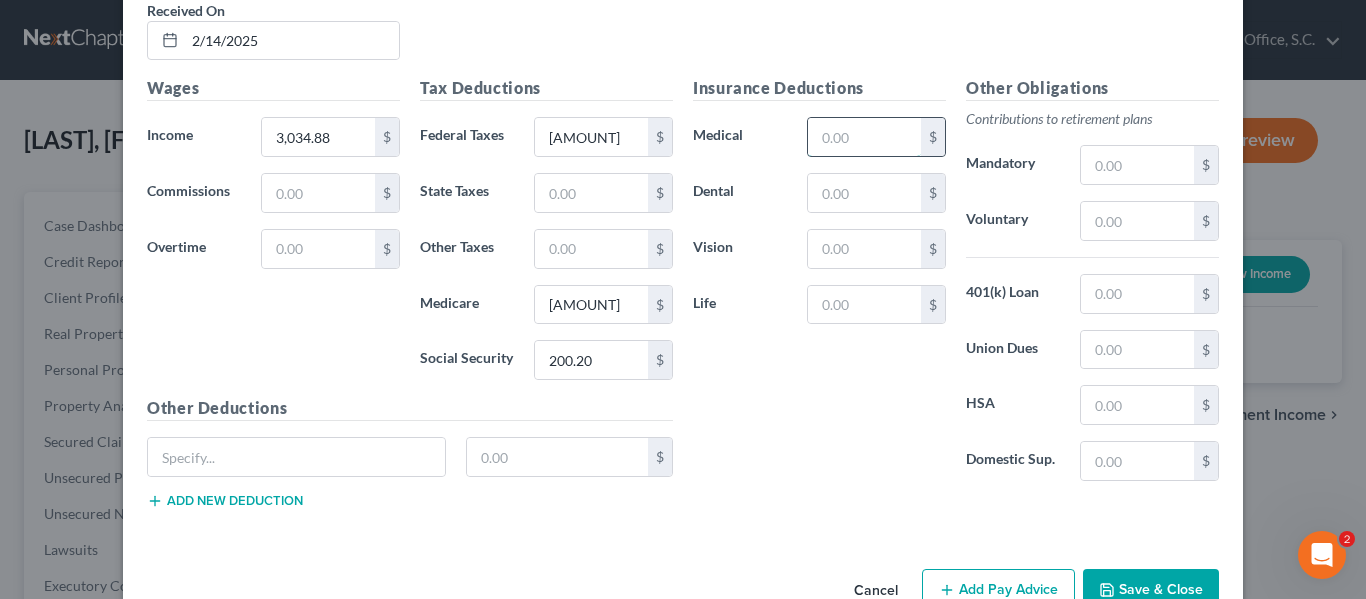 click at bounding box center (864, 137) 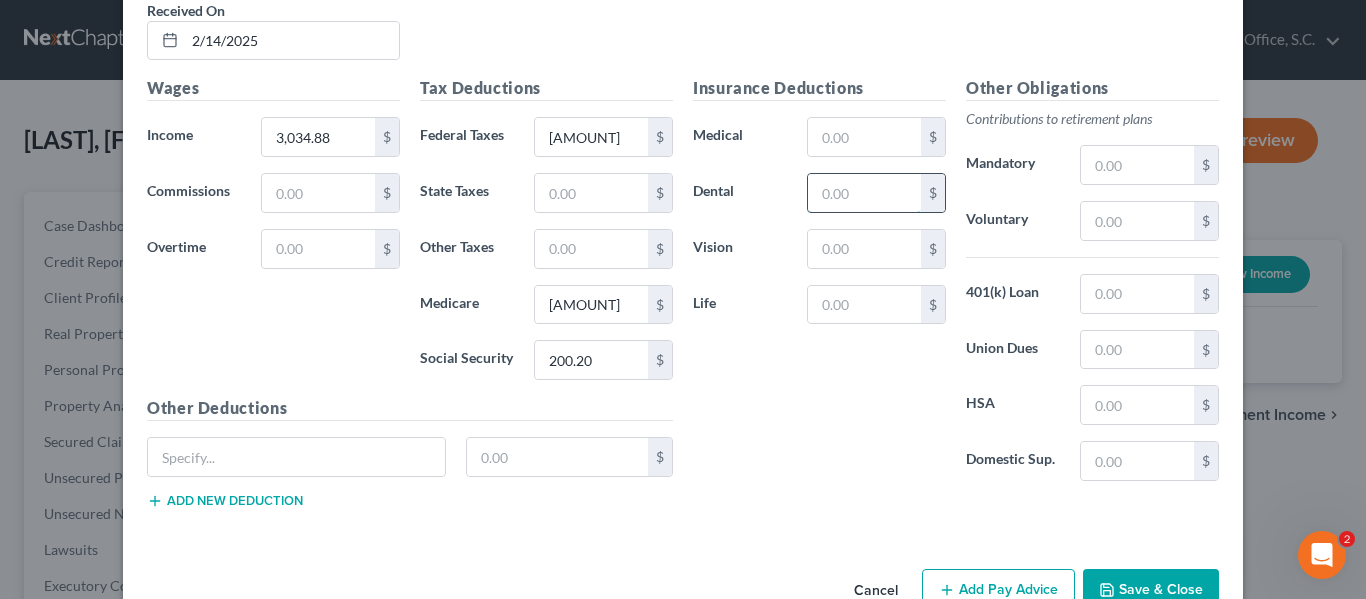 click at bounding box center [864, 193] 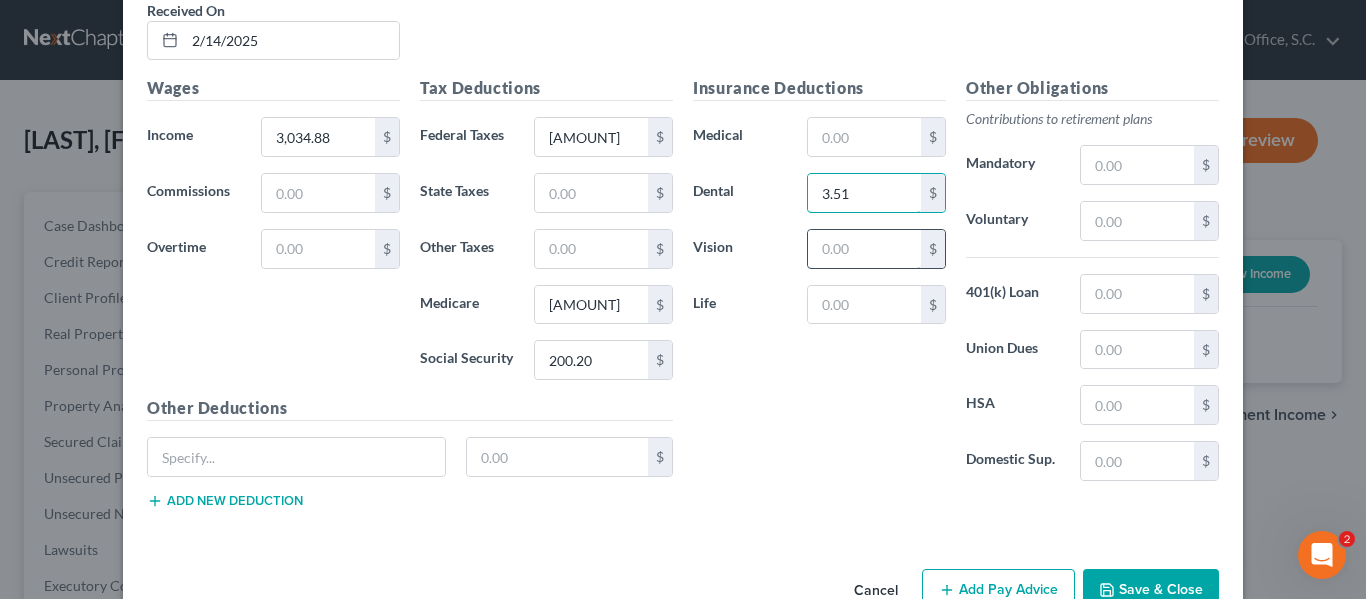 type on "3.51" 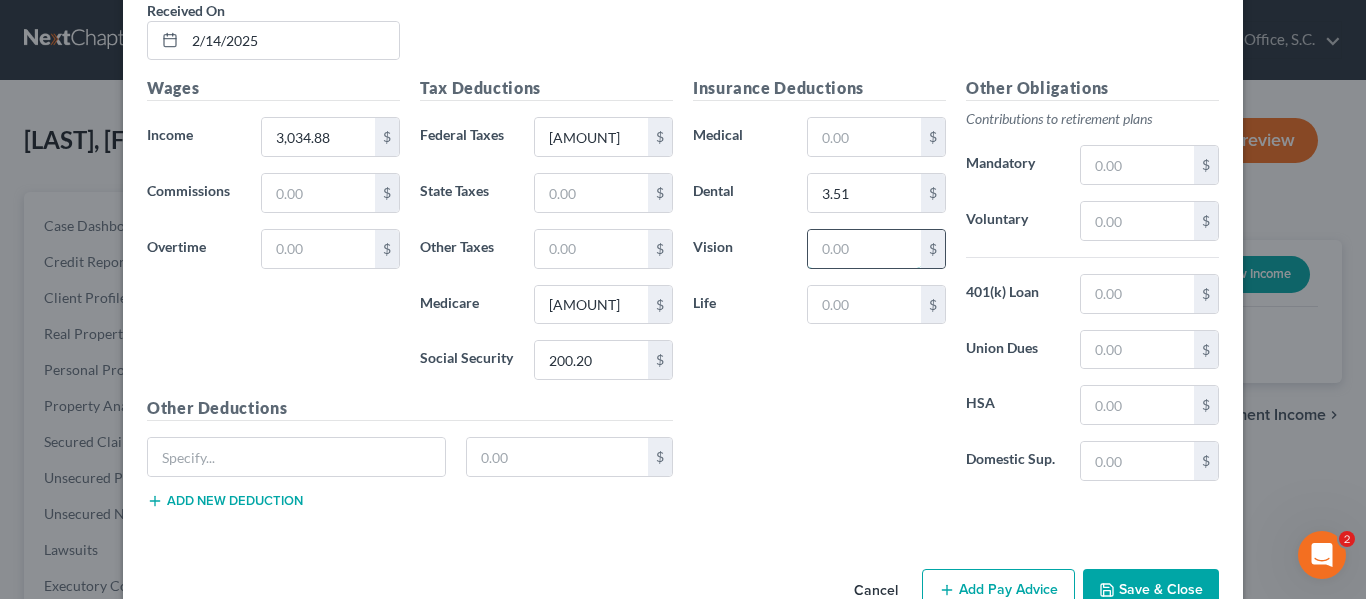 click at bounding box center [864, 249] 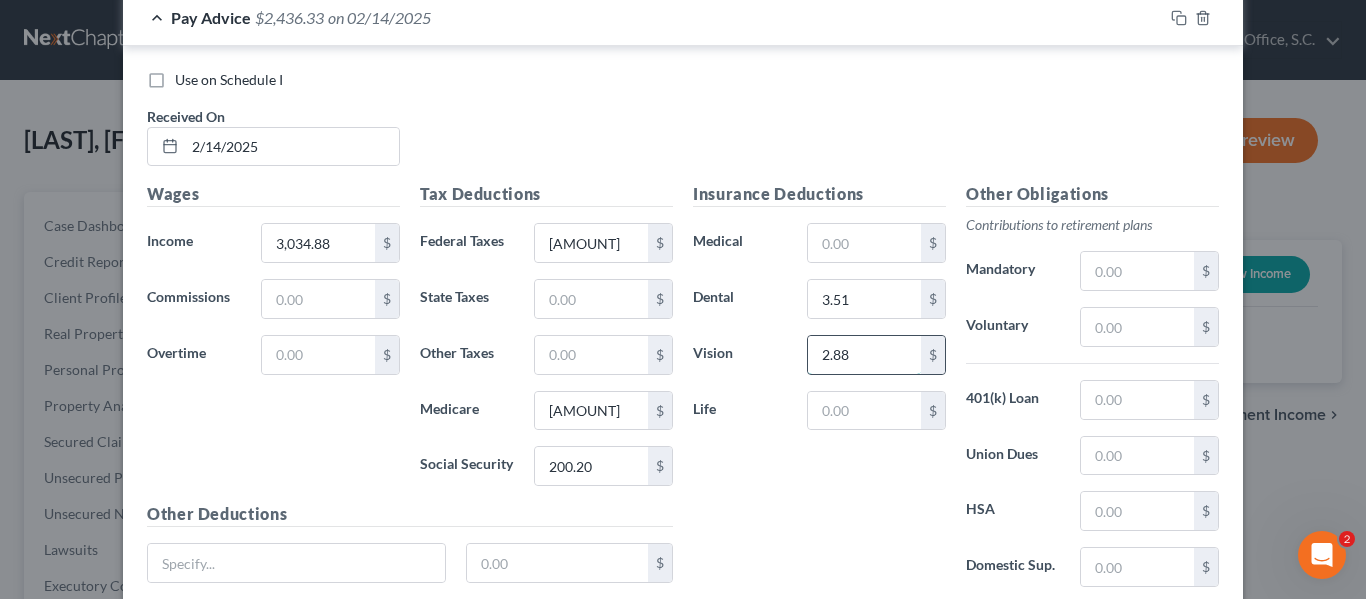 scroll, scrollTop: 691, scrollLeft: 0, axis: vertical 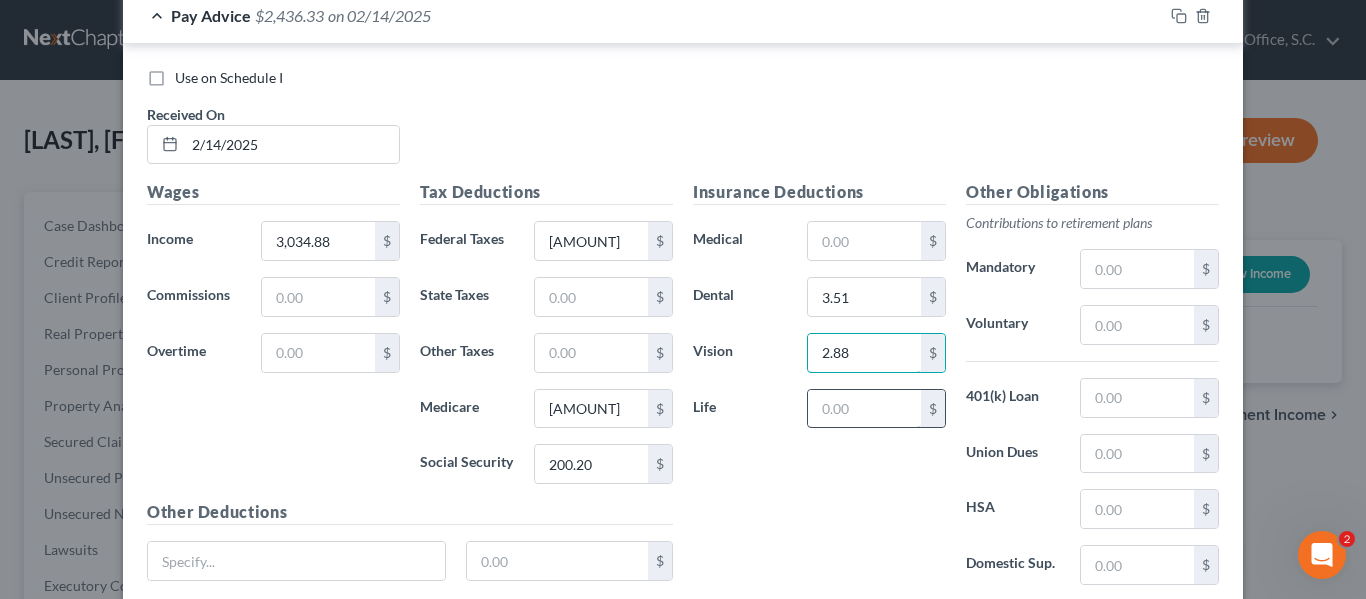 type on "2.88" 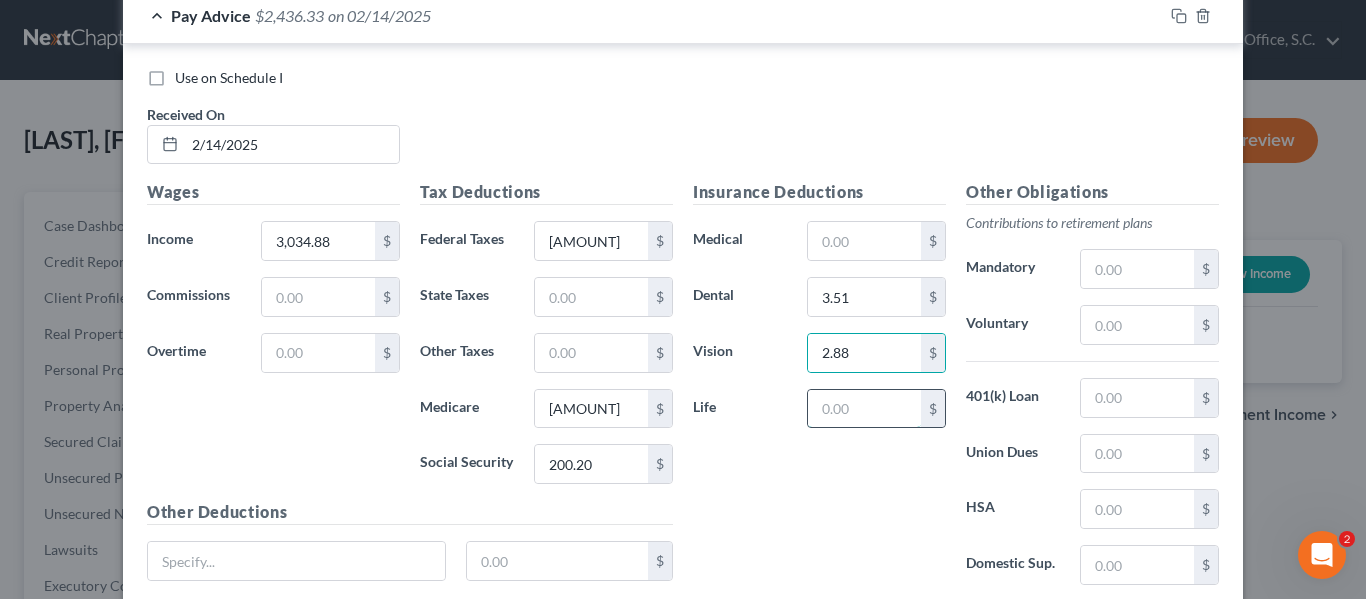 click at bounding box center (864, 409) 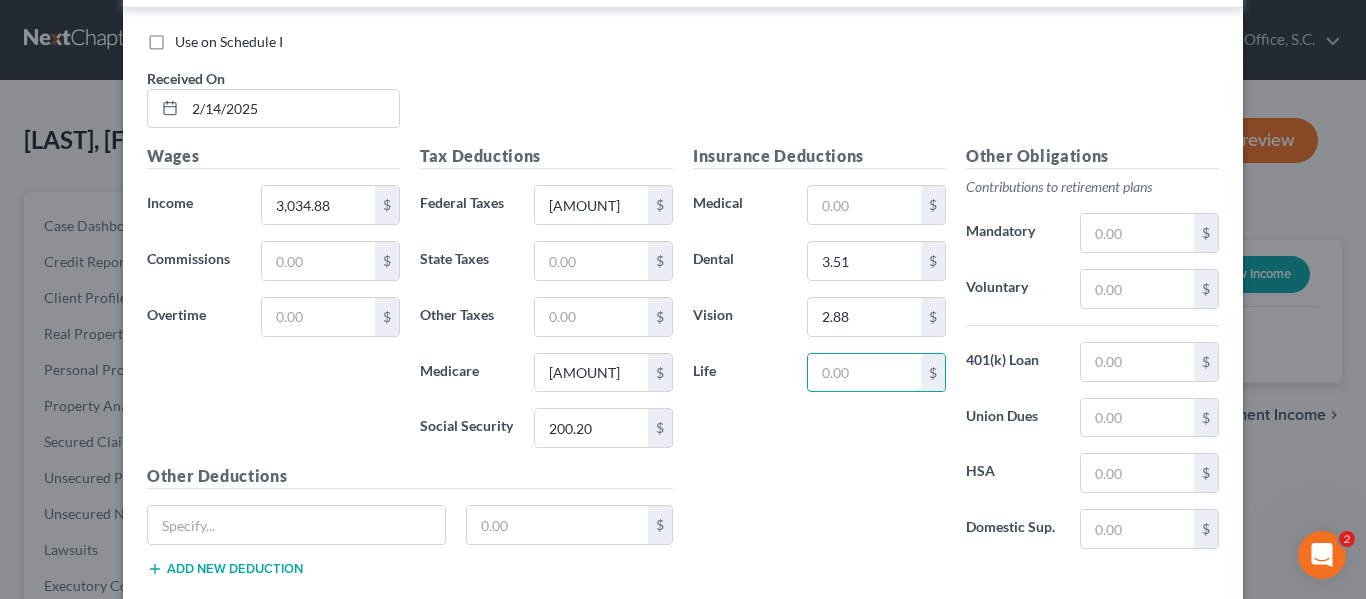scroll, scrollTop: 728, scrollLeft: 0, axis: vertical 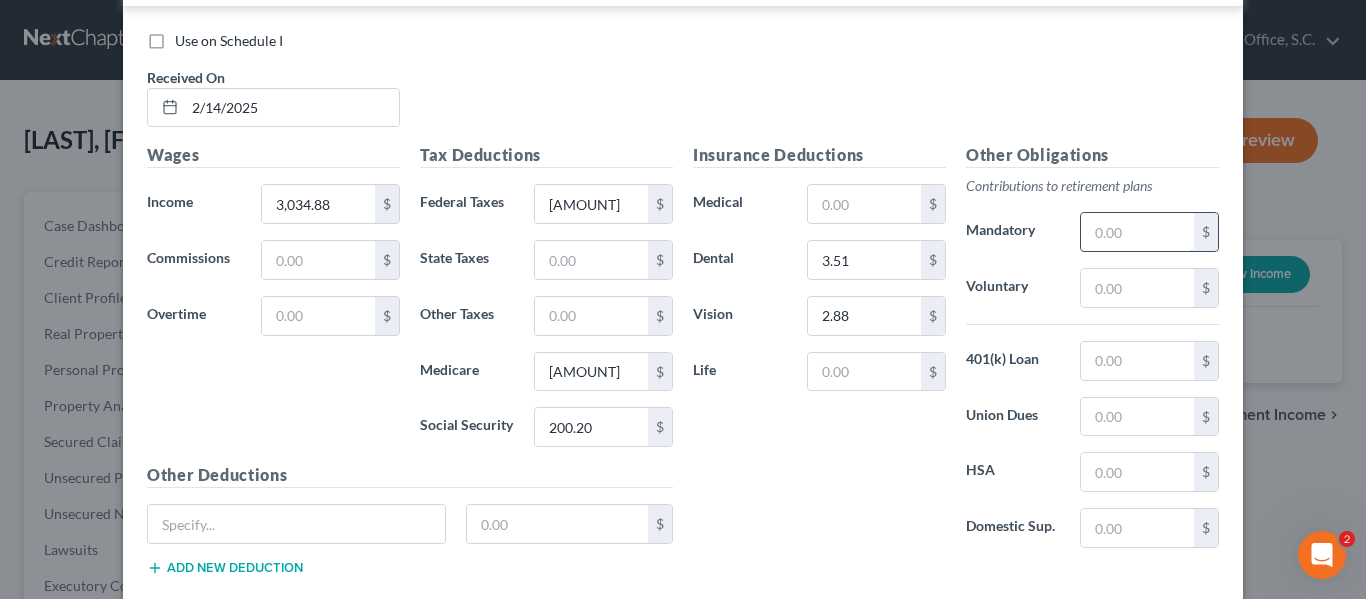 click at bounding box center [1137, 232] 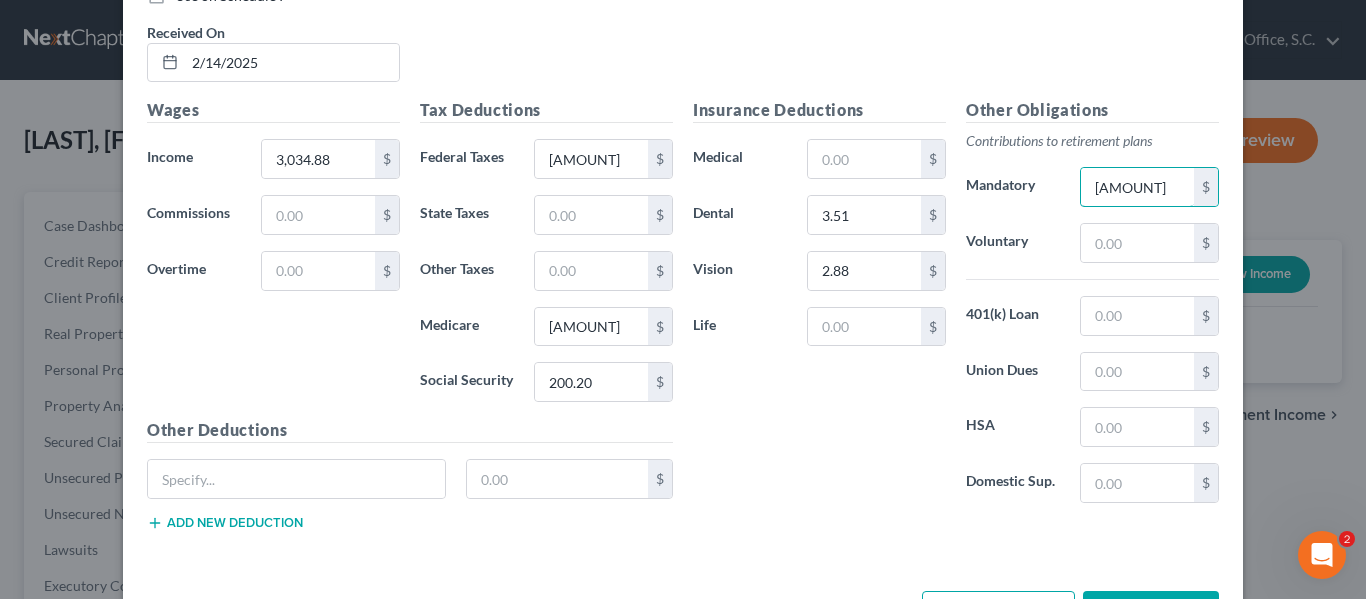 scroll, scrollTop: 775, scrollLeft: 0, axis: vertical 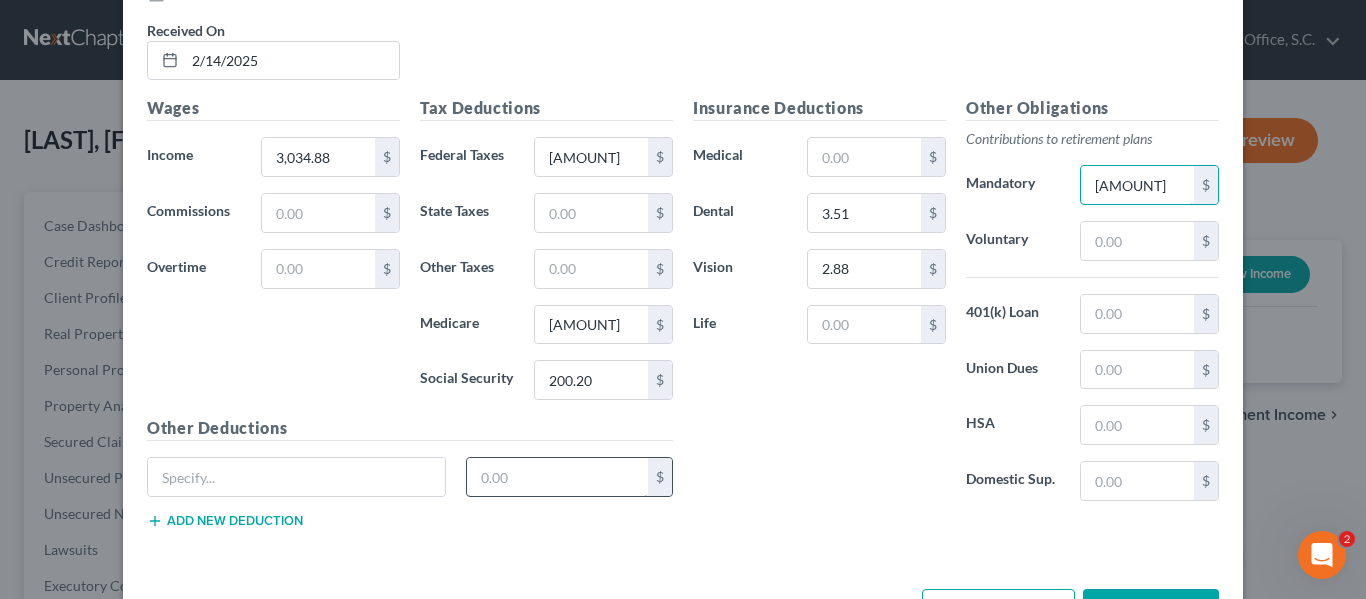 type on "[AMOUNT]" 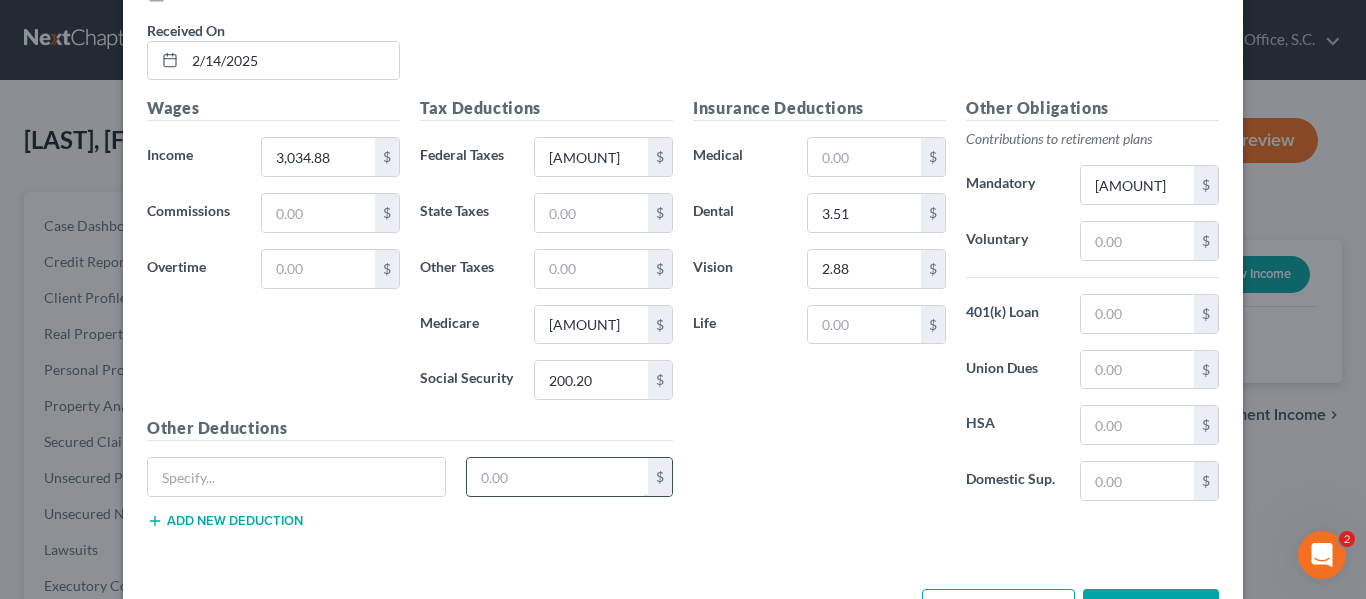 click at bounding box center [558, 477] 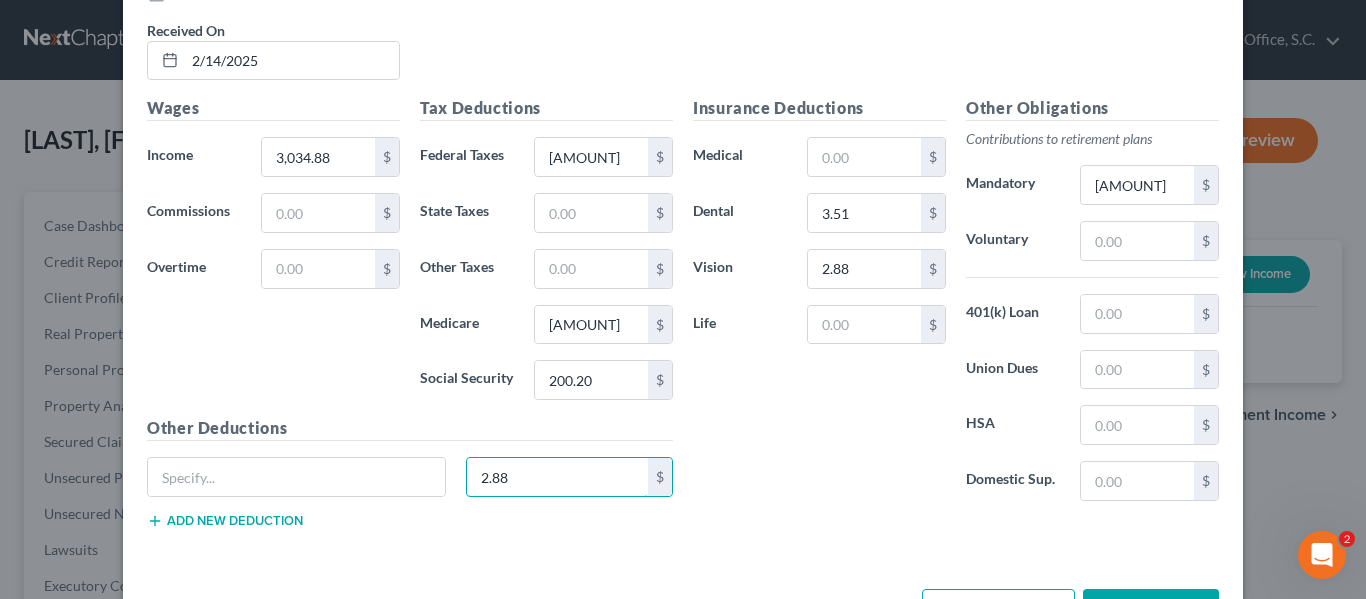 type on "2.88" 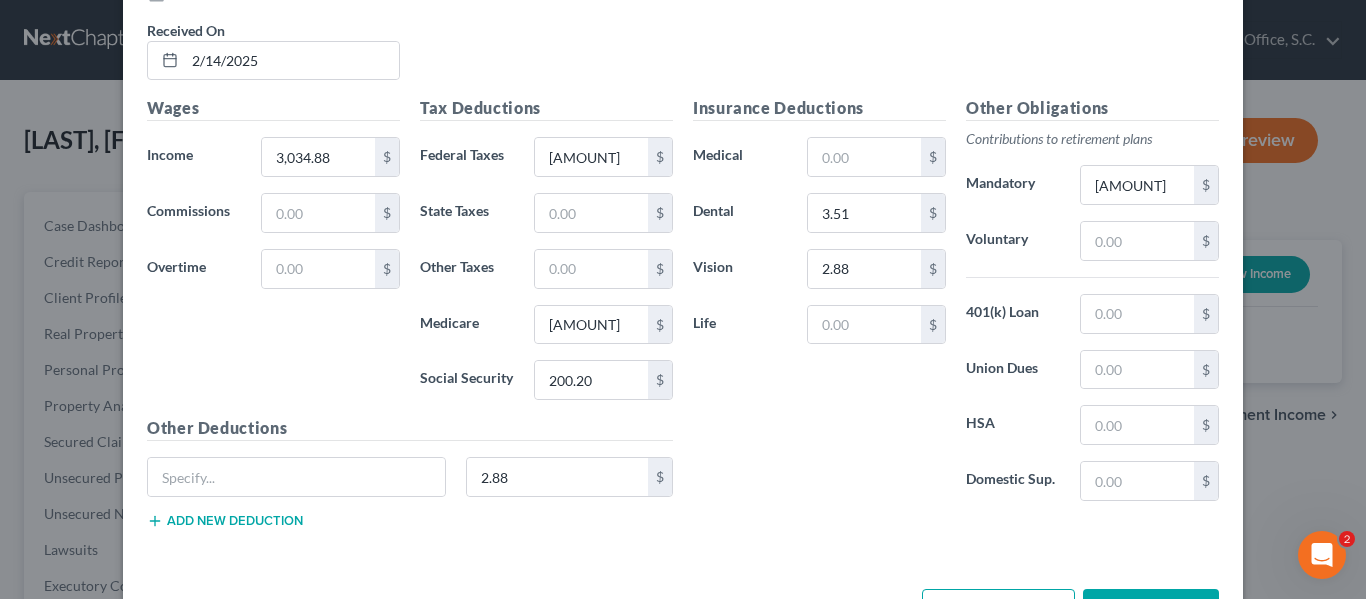 click on "2.88 $" at bounding box center [570, 477] 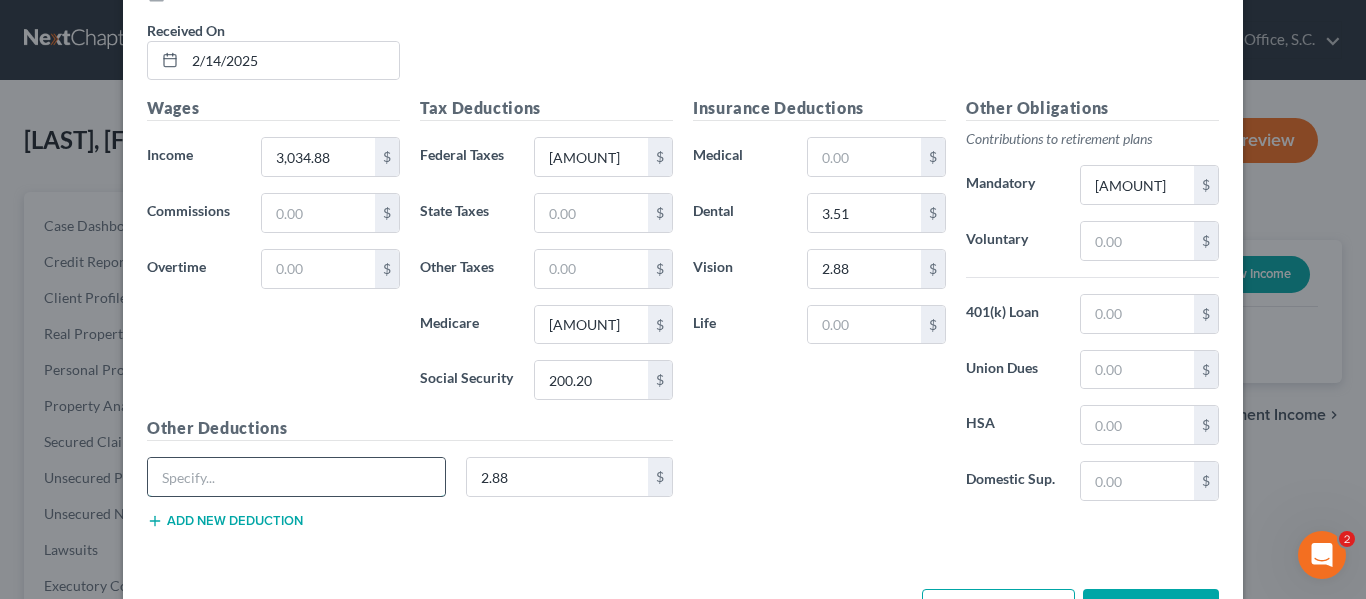 click at bounding box center [296, 477] 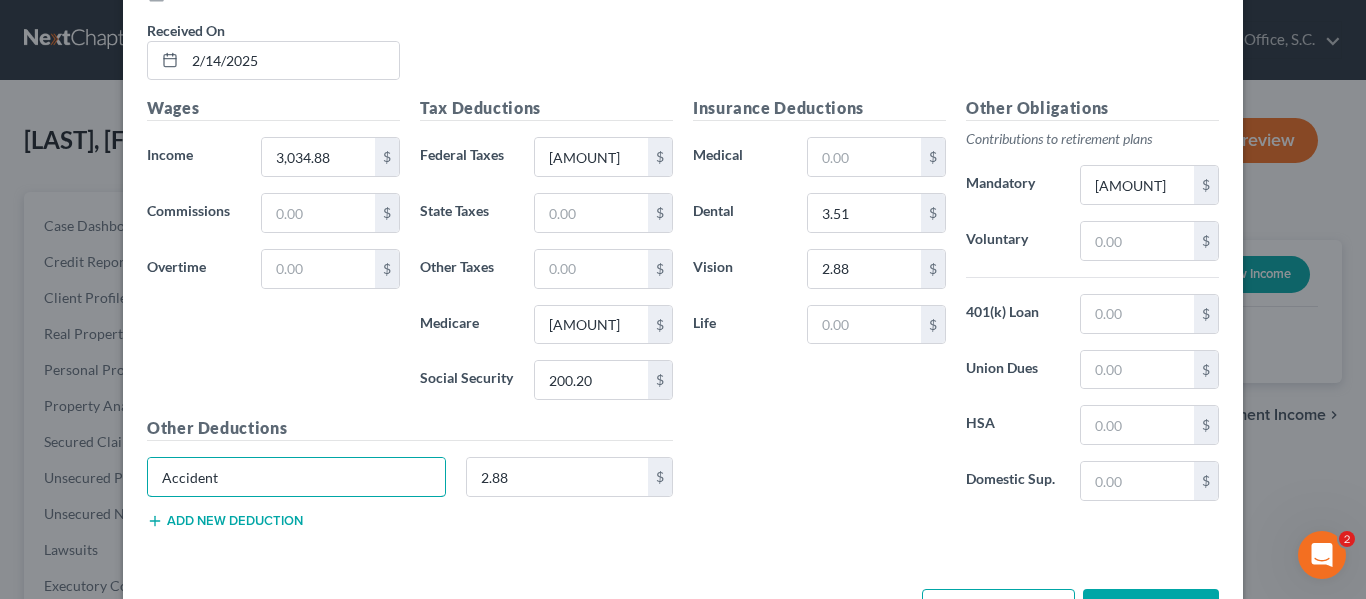 type on "Accident" 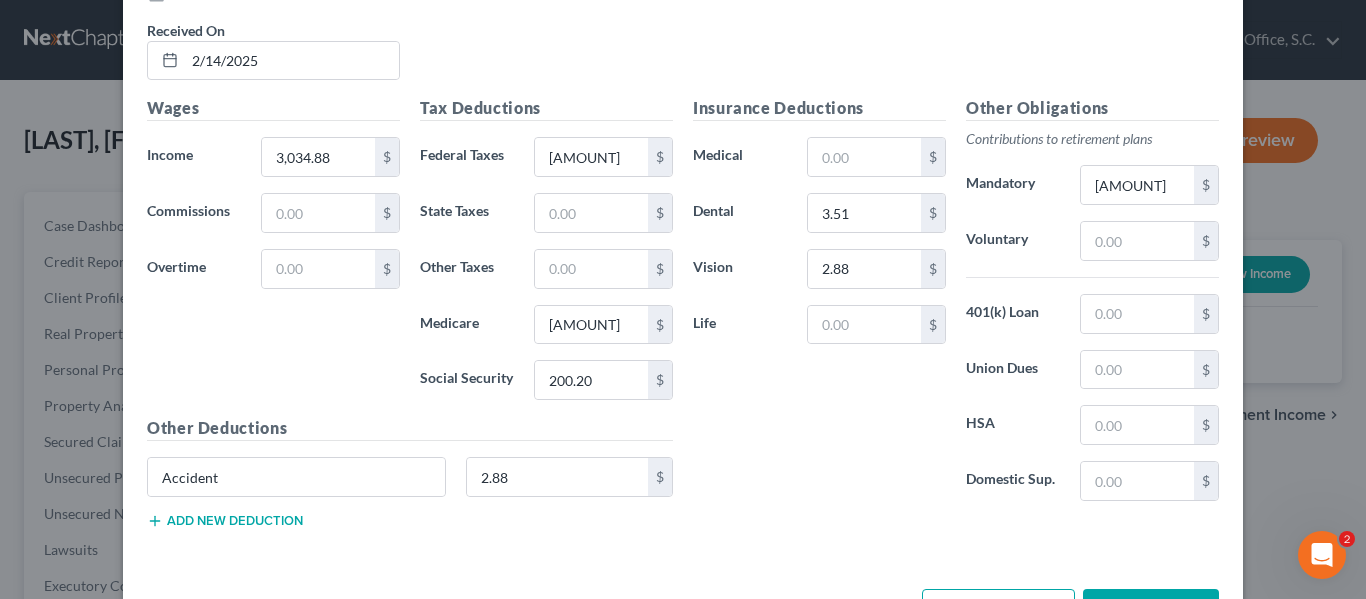 click on "Tax Deductions Federal Taxes [AMOUNT] $ State Taxes $ Other Taxes $ Medicare [AMOUNT] $ Social Security [AMOUNT] $" at bounding box center (546, 256) 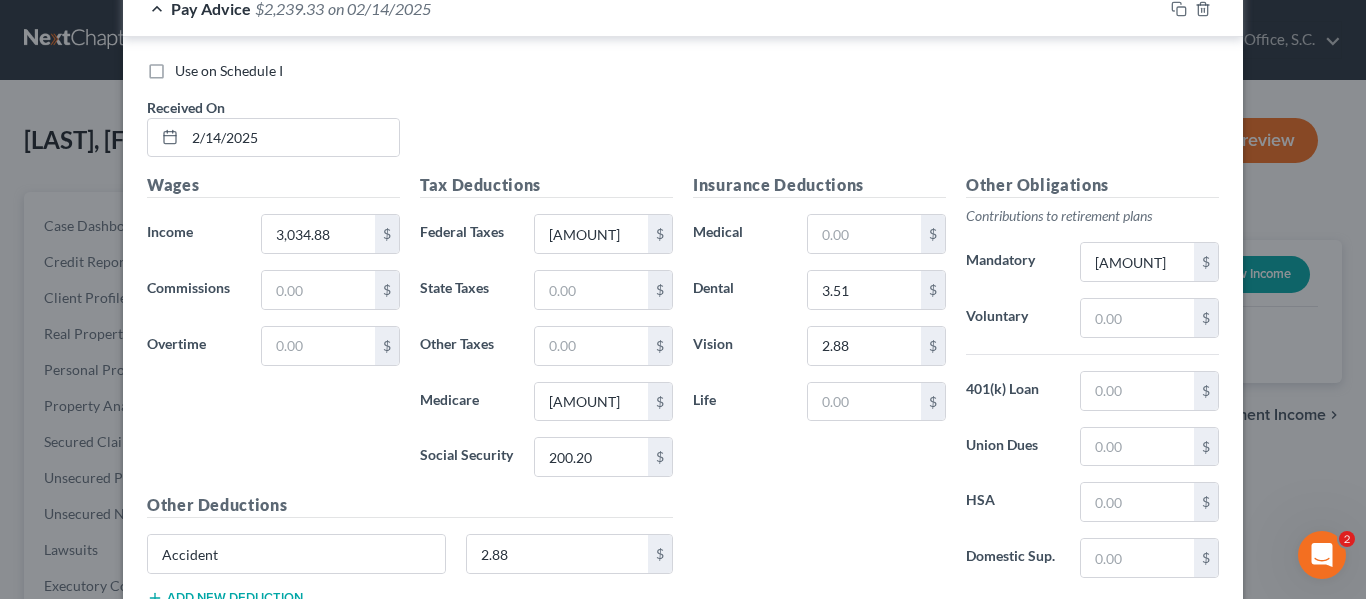scroll, scrollTop: 670, scrollLeft: 0, axis: vertical 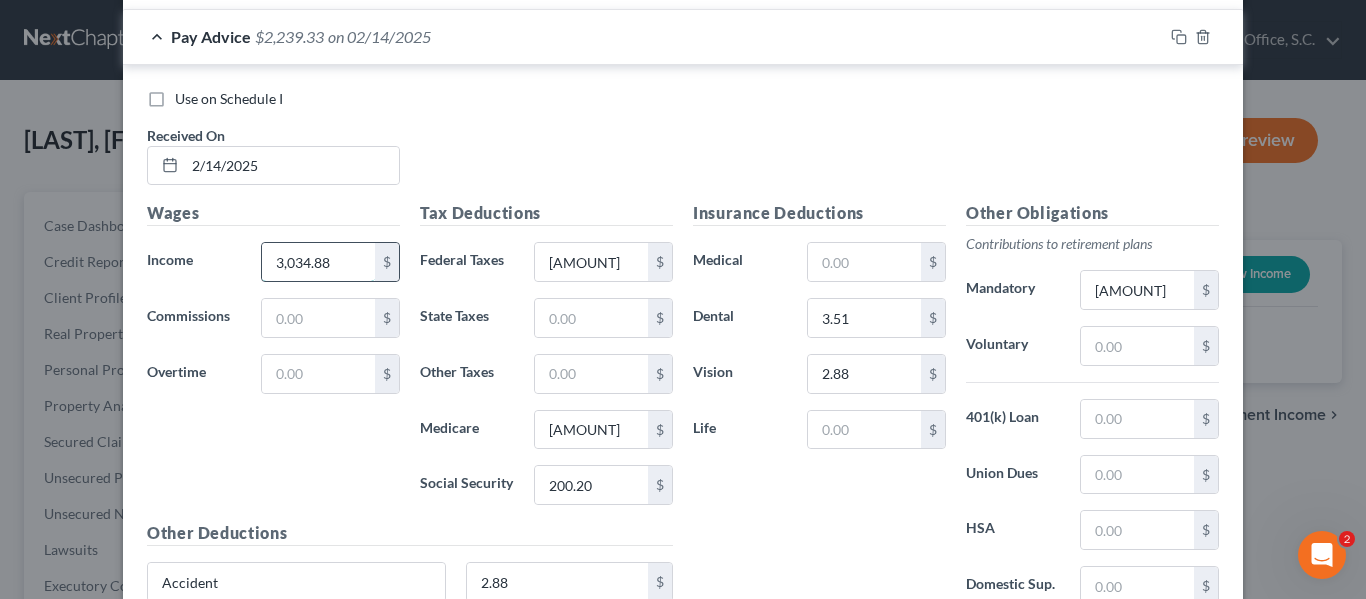 click on "3,034.88" at bounding box center [318, 262] 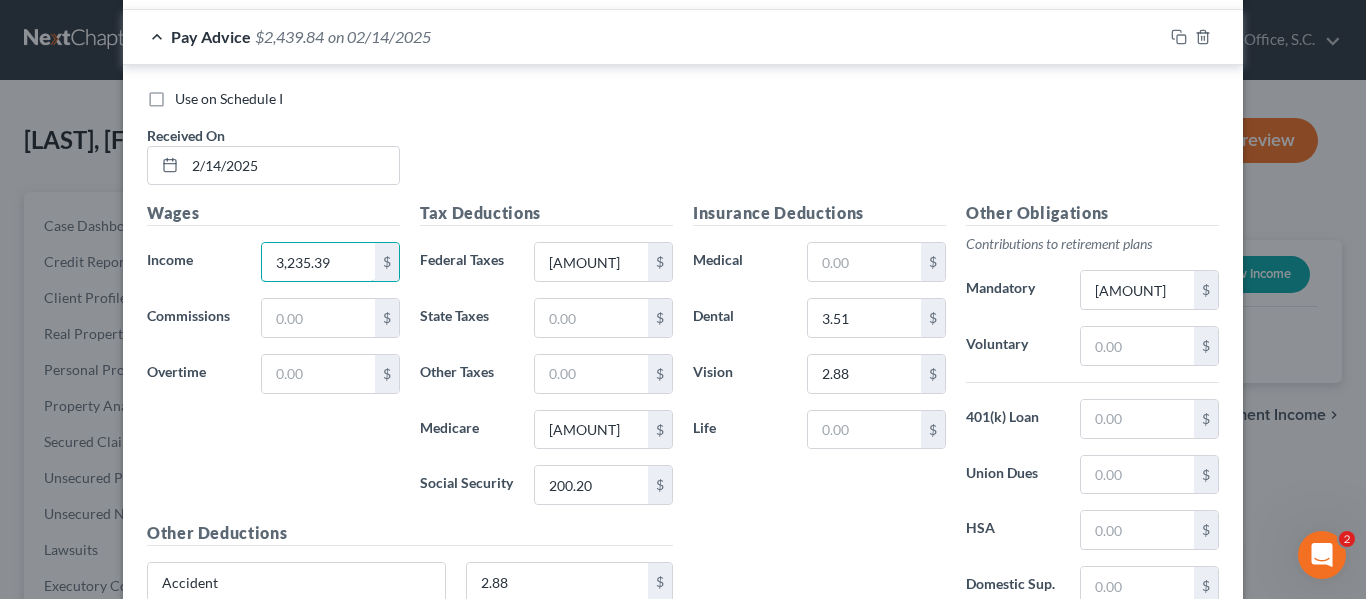 type on "3,235.39" 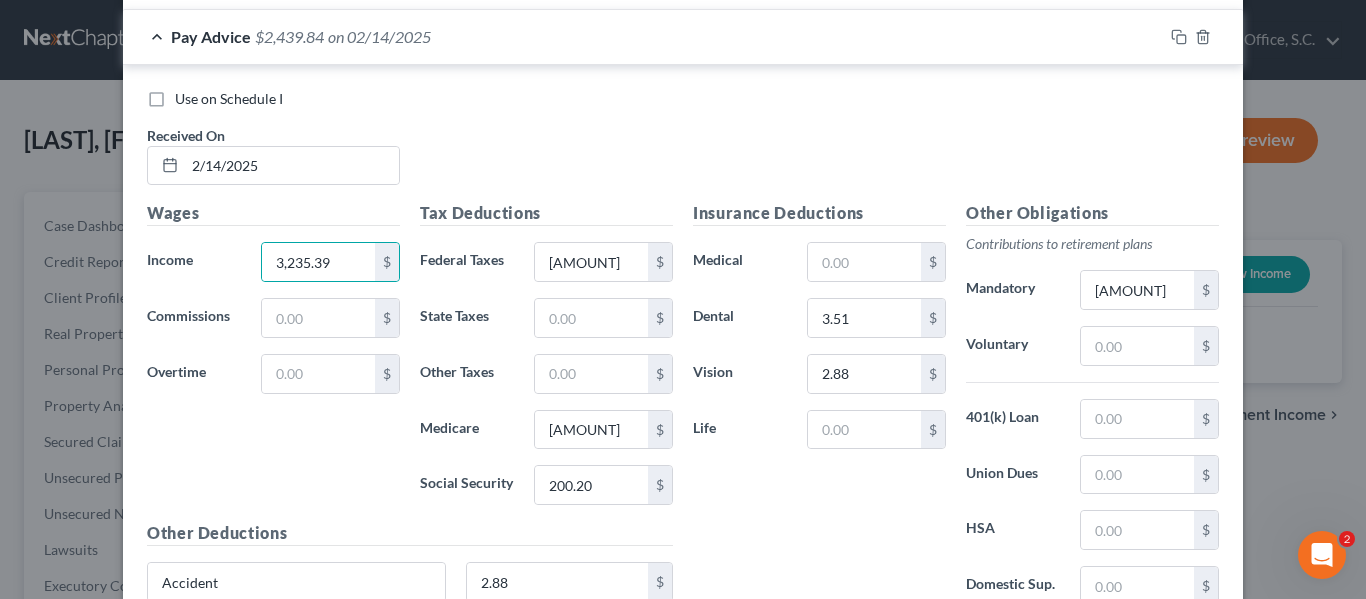 click on "Use on Schedule I
Received On
*
[DATE] Wages
Income
*
[AMOUNT] $ Commissions $ Overtime $ Tax Deductions Federal Taxes [AMOUNT] $ State Taxes $ Other Taxes $ Medicare [AMOUNT] $ Social Security [AMOUNT] $ Other Deductions Accident [AMOUNT] $ Add new deduction Insurance Deductions Medical $ Dental [AMOUNT] $ Vision [AMOUNT] $ Life $ Other Obligations Contributions to retirement plans Mandatory [AMOUNT] $ Voluntary $ 401(k) Loan $ Union Dues $ HSA $ Domestic Sup. $" at bounding box center [683, 365] 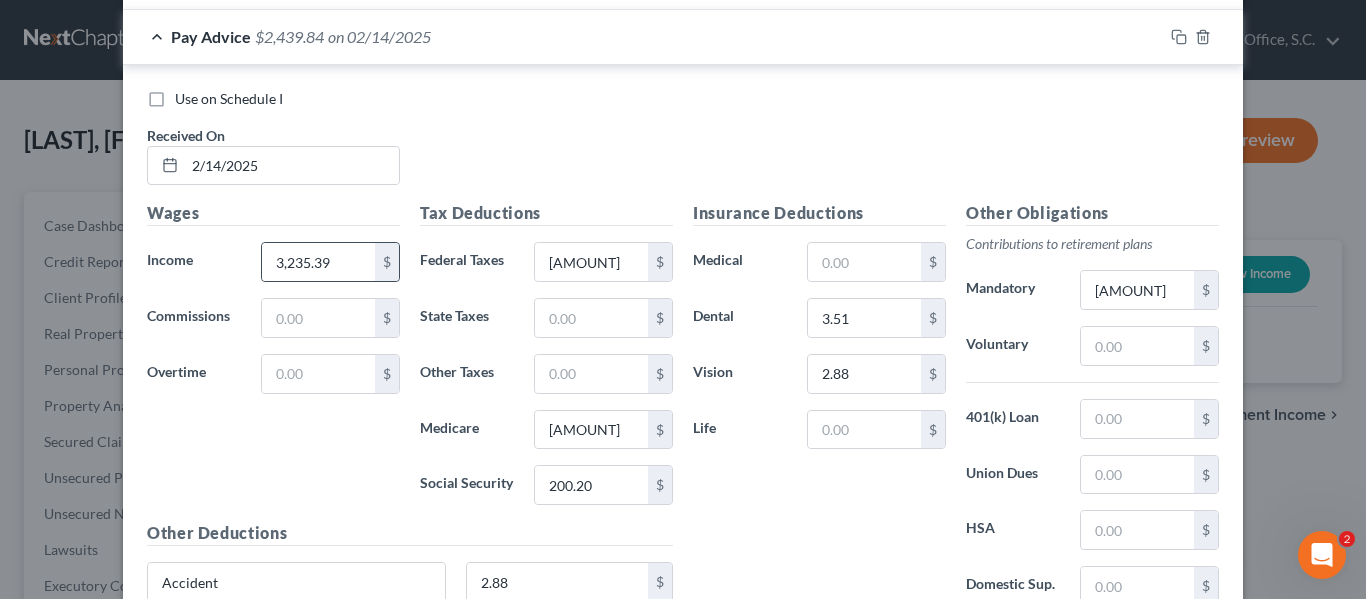 scroll, scrollTop: 842, scrollLeft: 0, axis: vertical 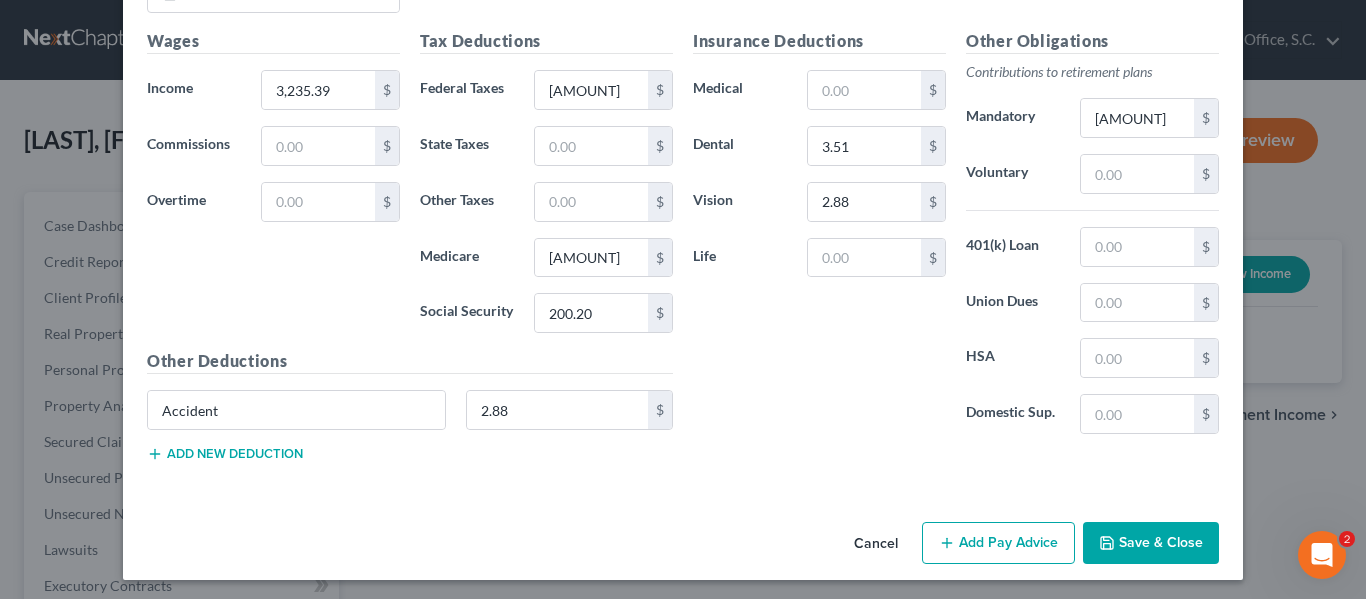 click on "Add new deduction" at bounding box center [225, 454] 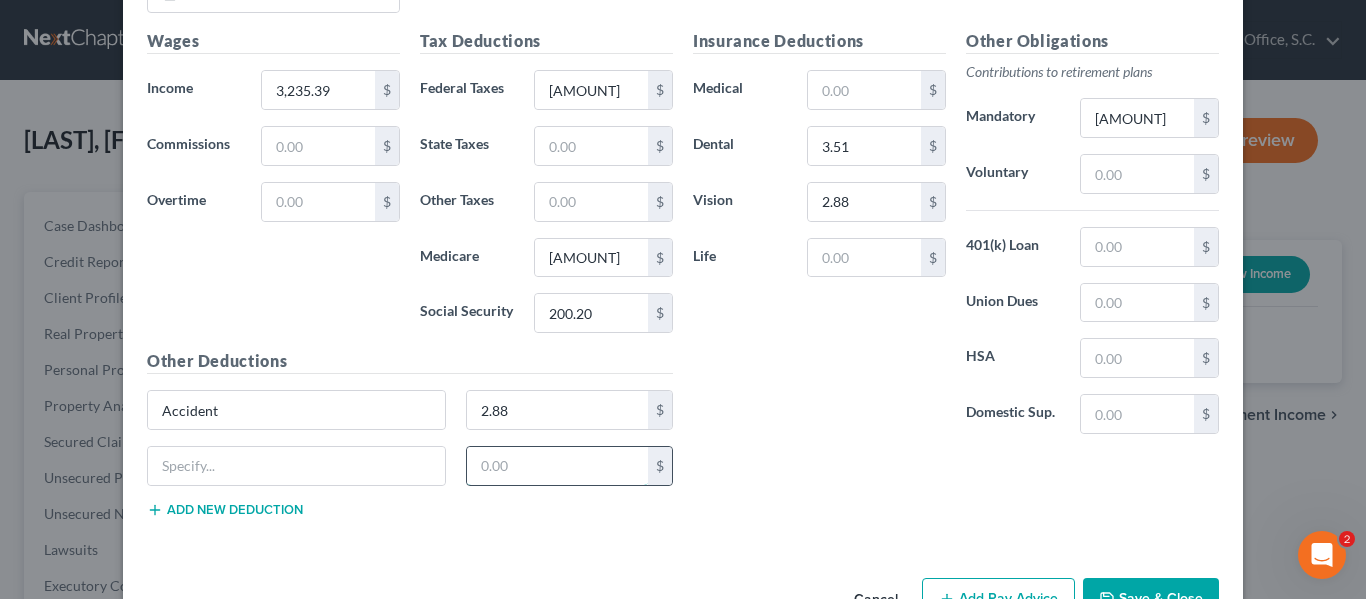 click at bounding box center (558, 466) 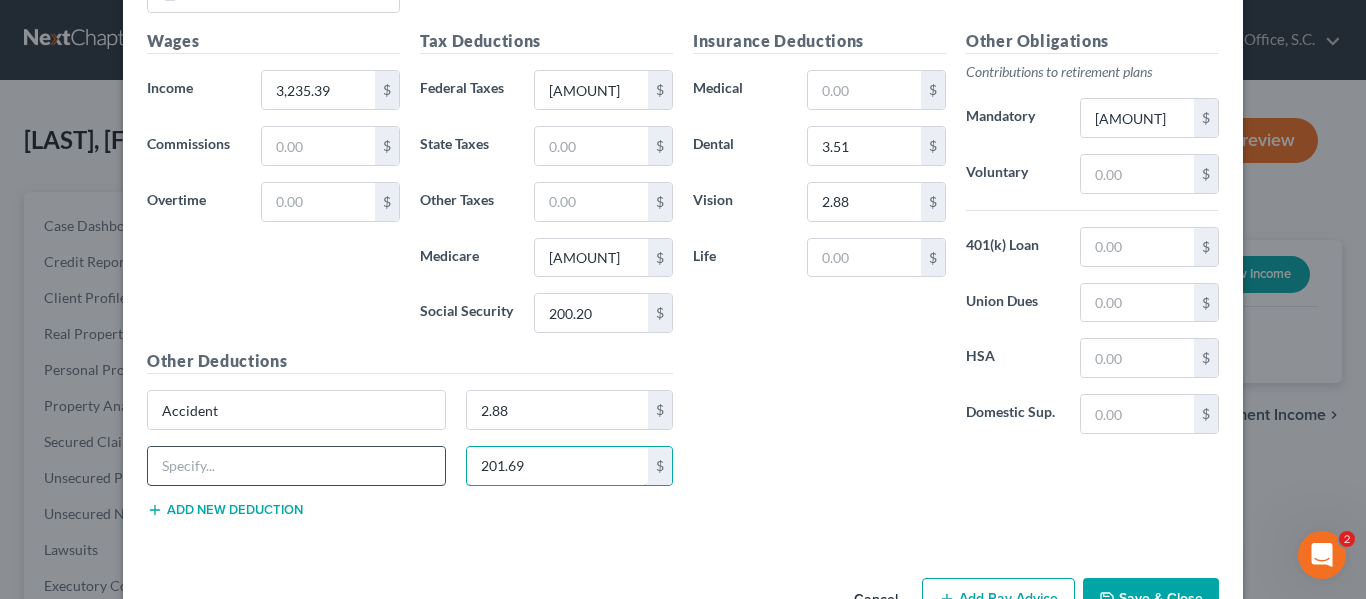 type on "201.69" 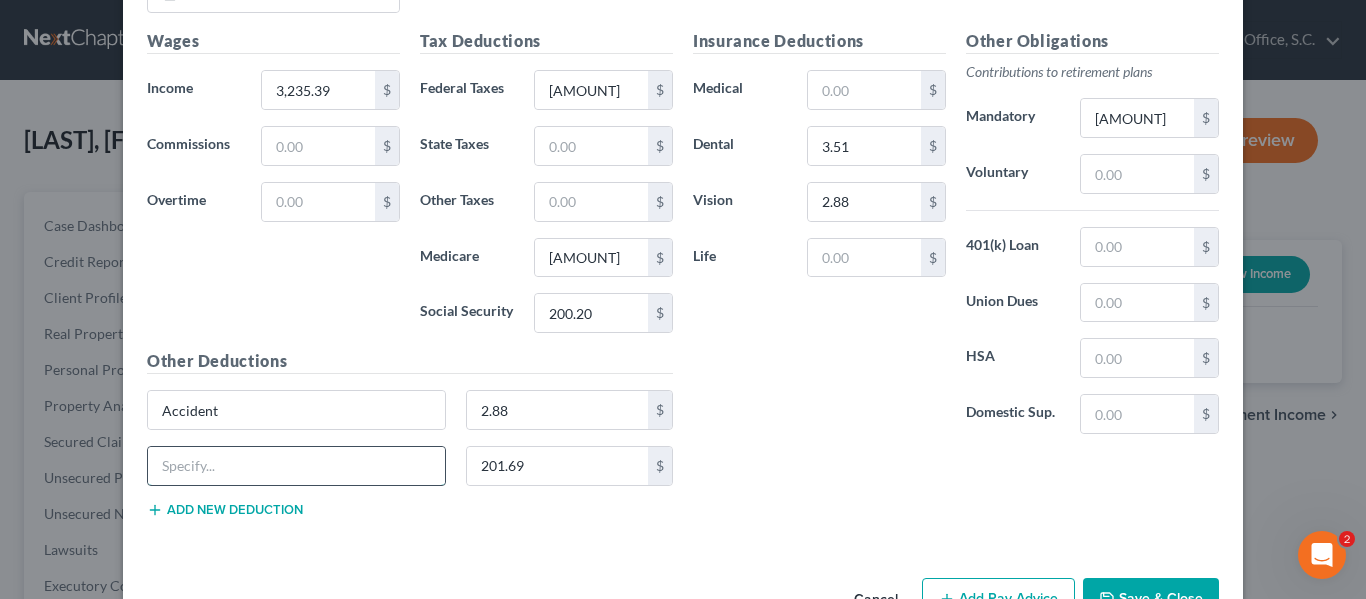 click at bounding box center (296, 466) 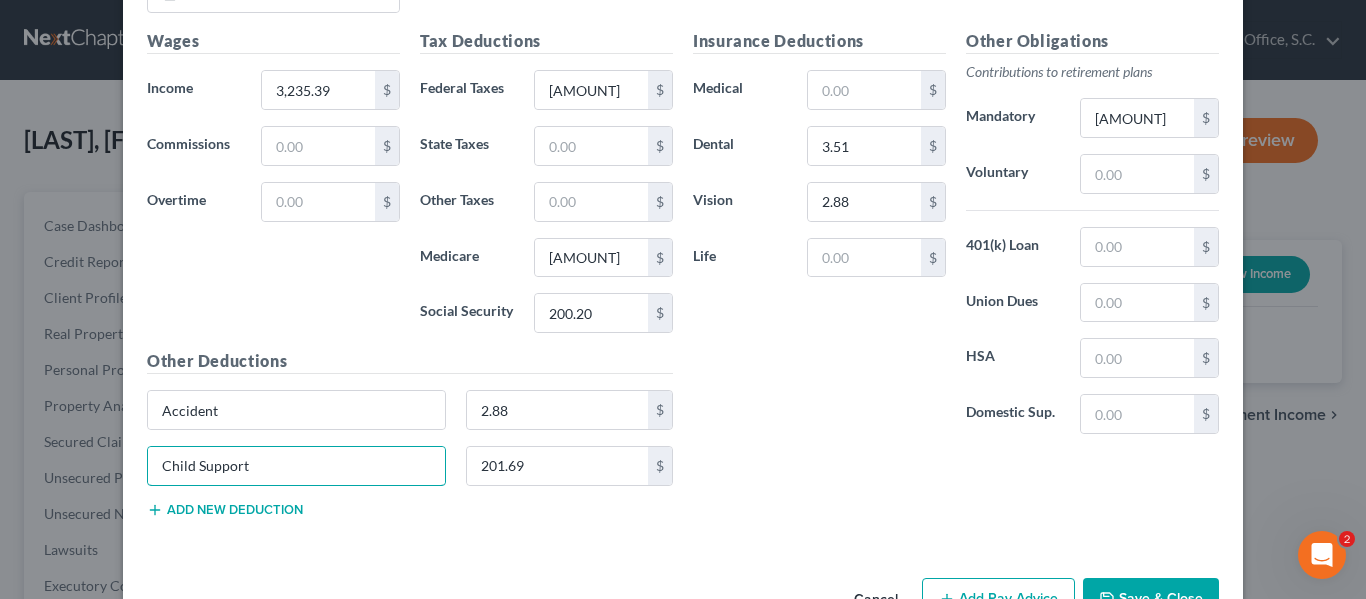 type on "Child Support" 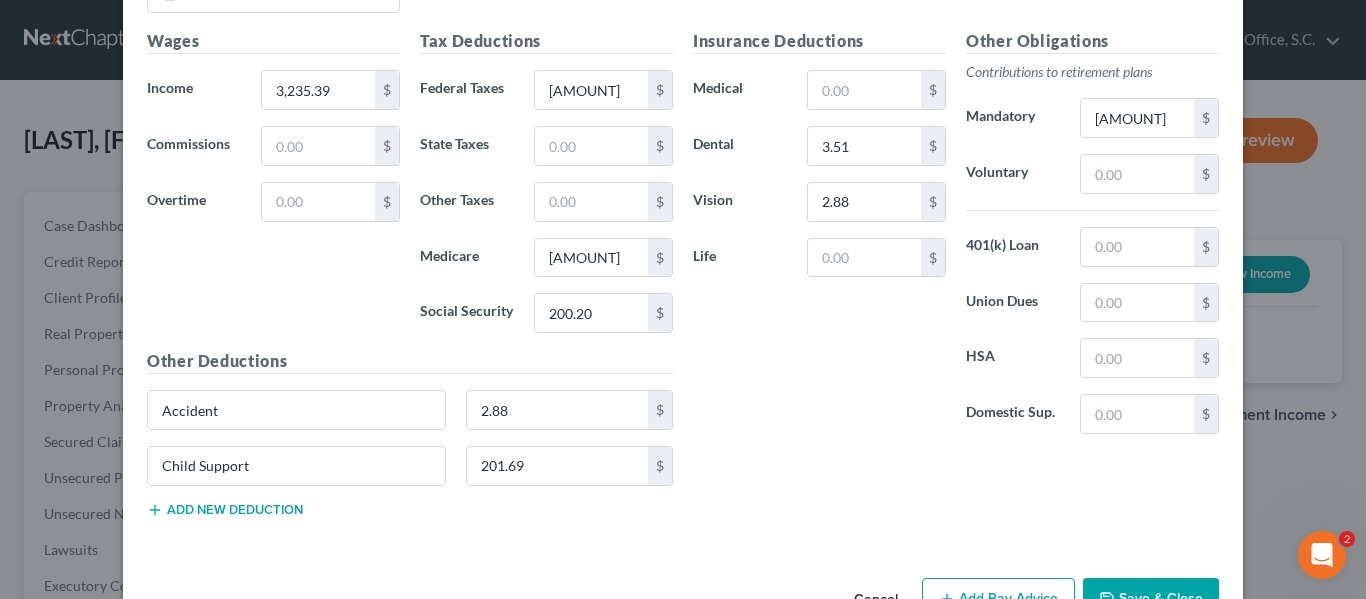 click on "Other Deductions" at bounding box center (410, 361) 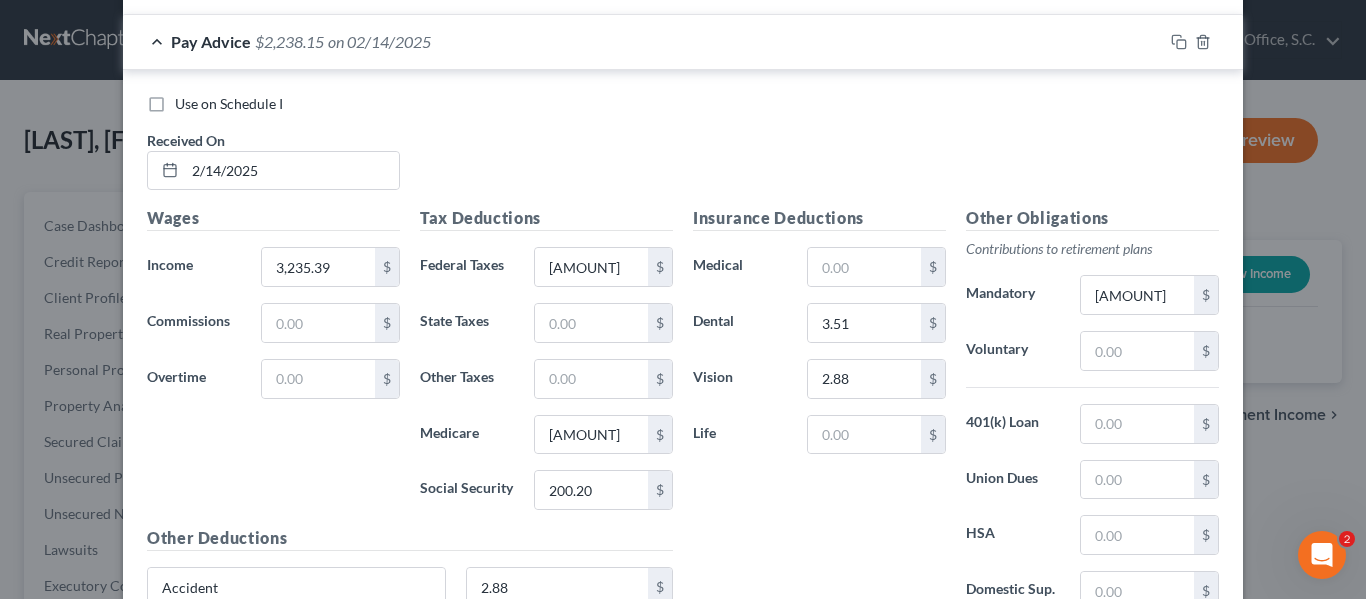 scroll, scrollTop: 657, scrollLeft: 0, axis: vertical 